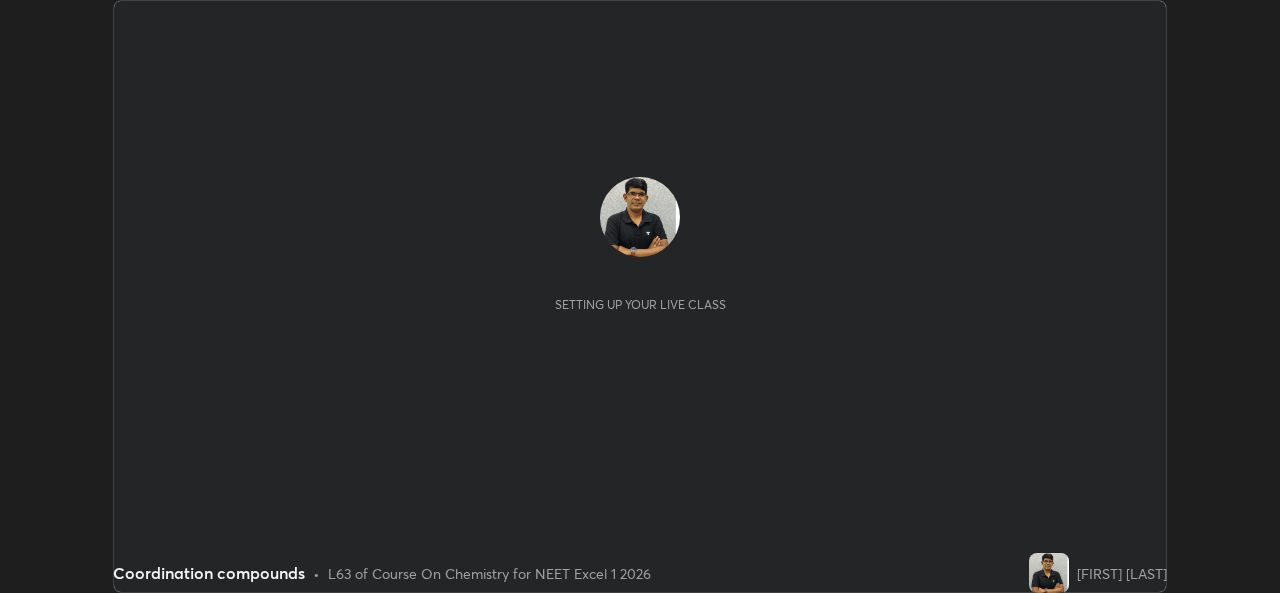 scroll, scrollTop: 0, scrollLeft: 0, axis: both 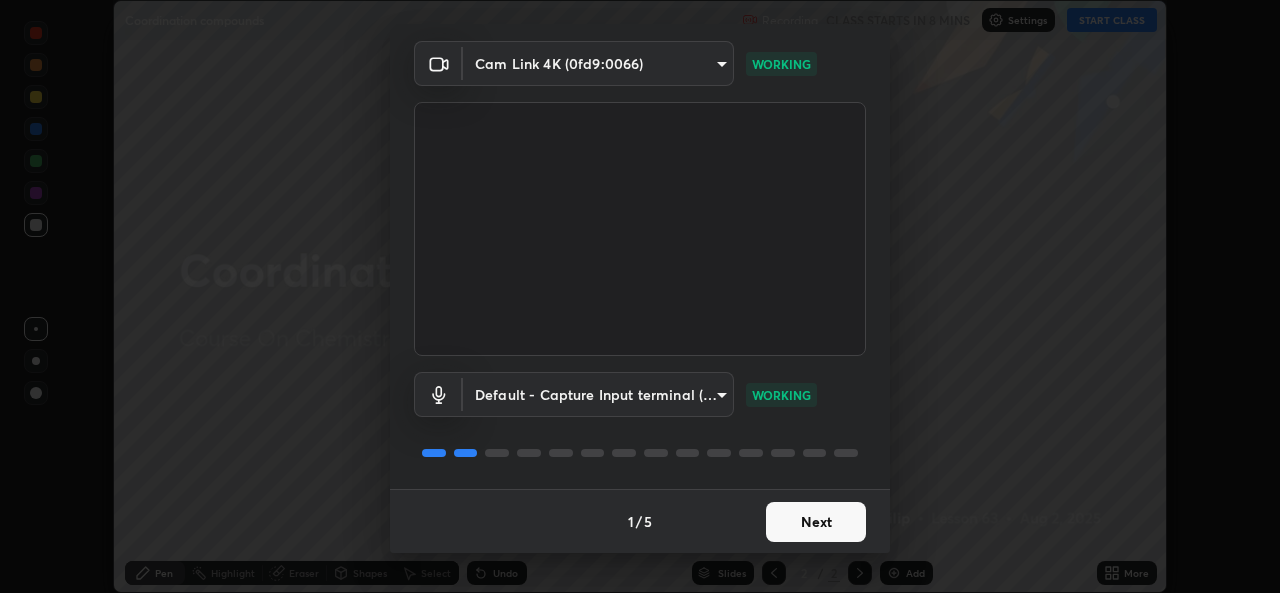 click on "Next" at bounding box center (816, 522) 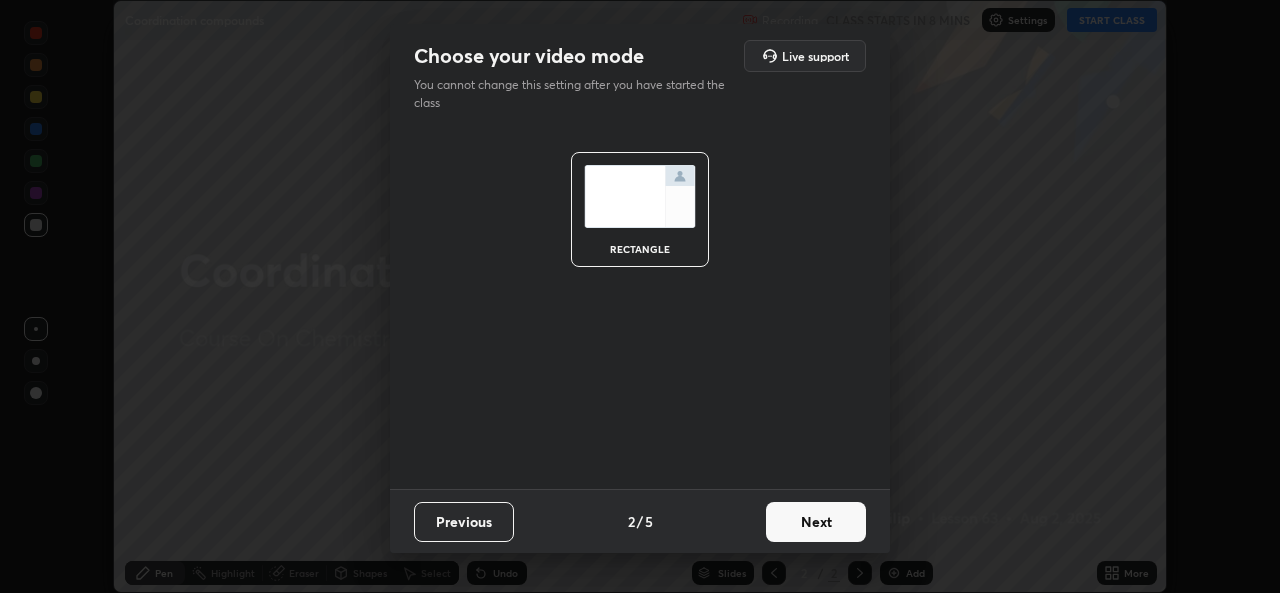 scroll, scrollTop: 0, scrollLeft: 0, axis: both 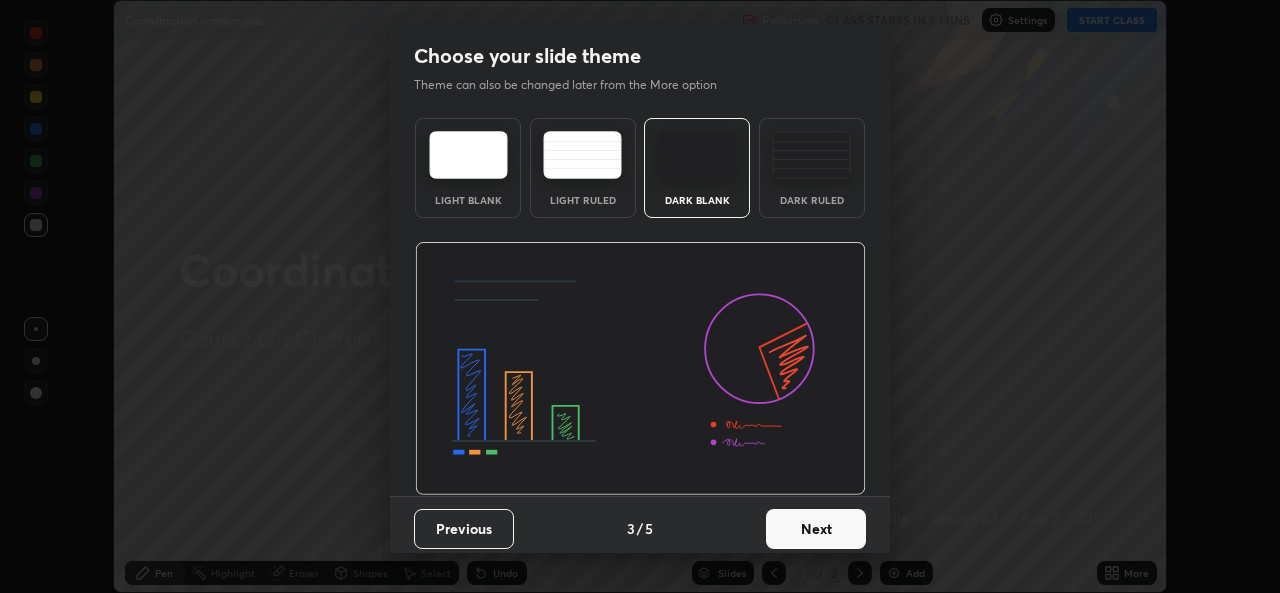 click on "Next" at bounding box center (816, 529) 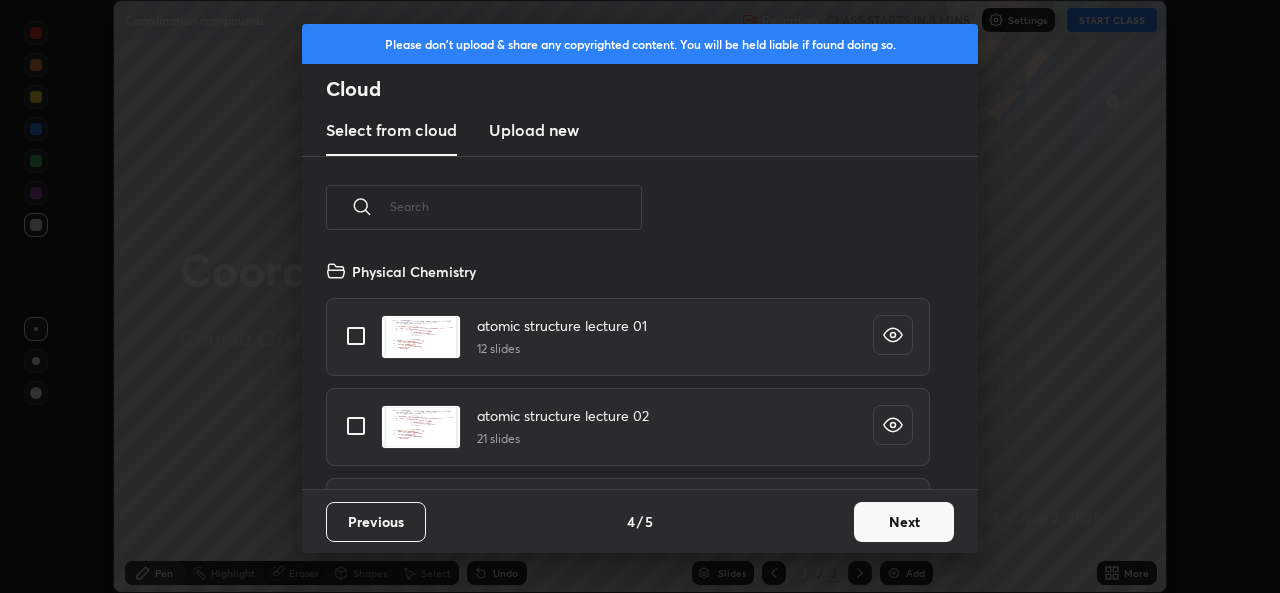 scroll, scrollTop: 7, scrollLeft: 11, axis: both 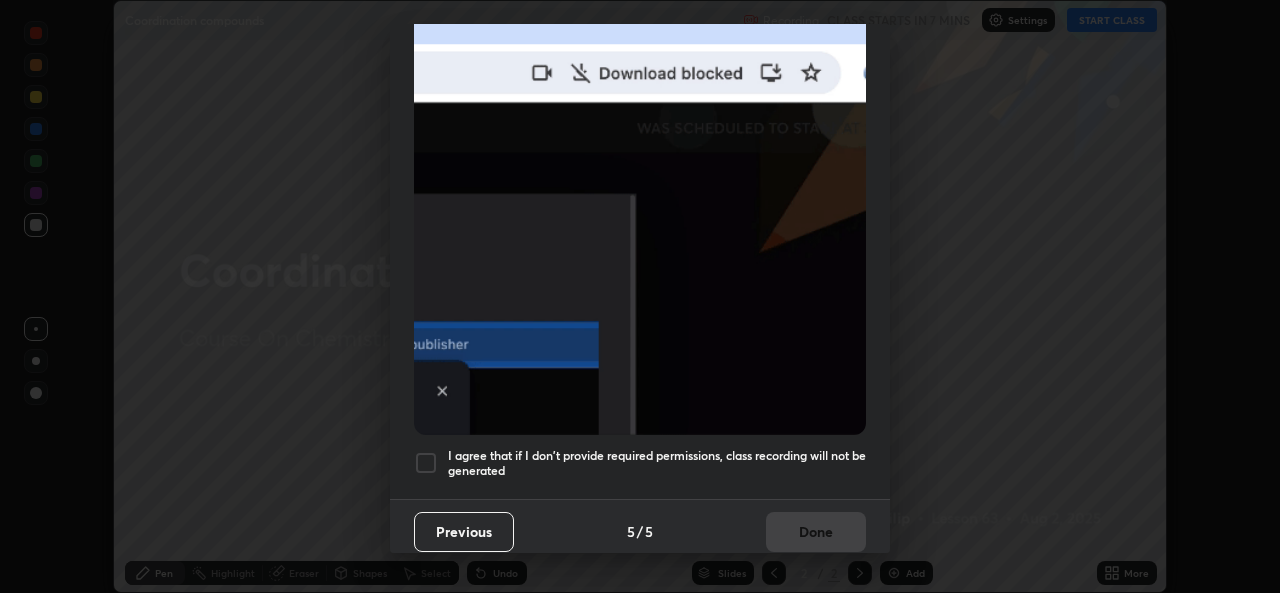 click at bounding box center (426, 463) 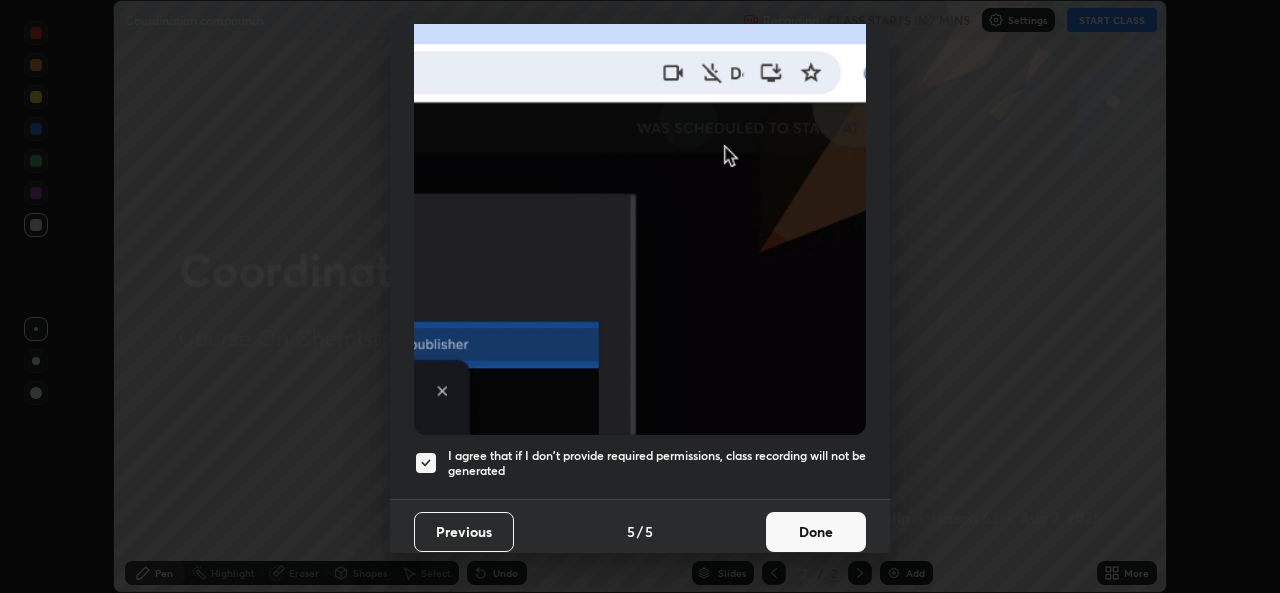 click on "Done" at bounding box center [816, 532] 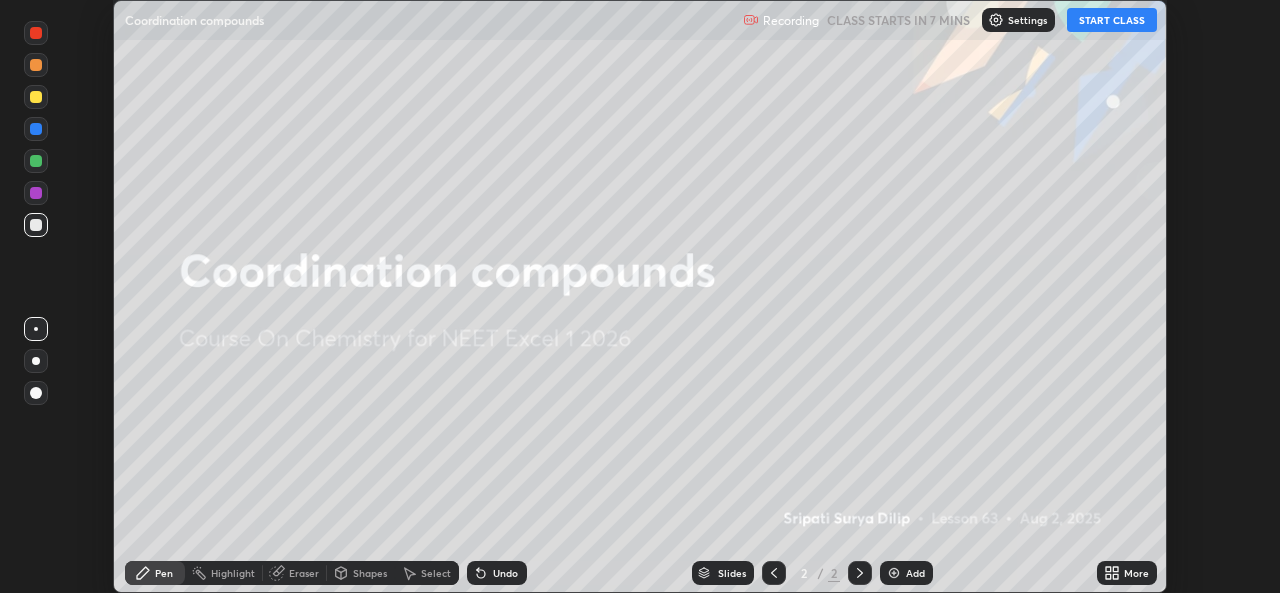 click on "START CLASS" at bounding box center (1112, 20) 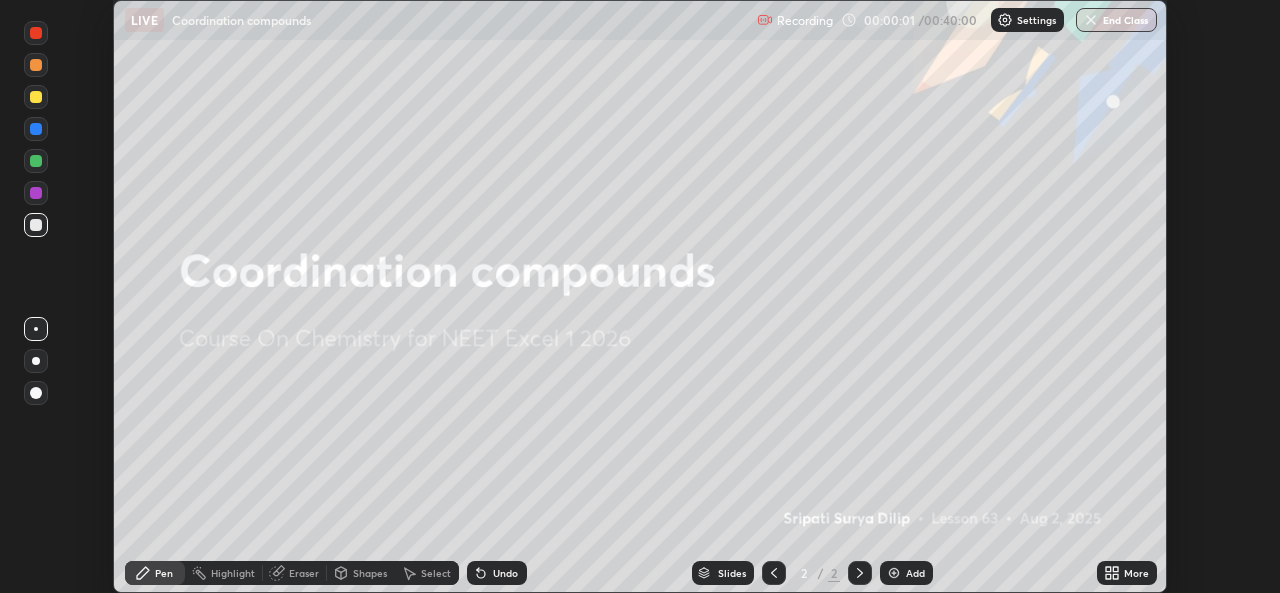 click at bounding box center [894, 573] 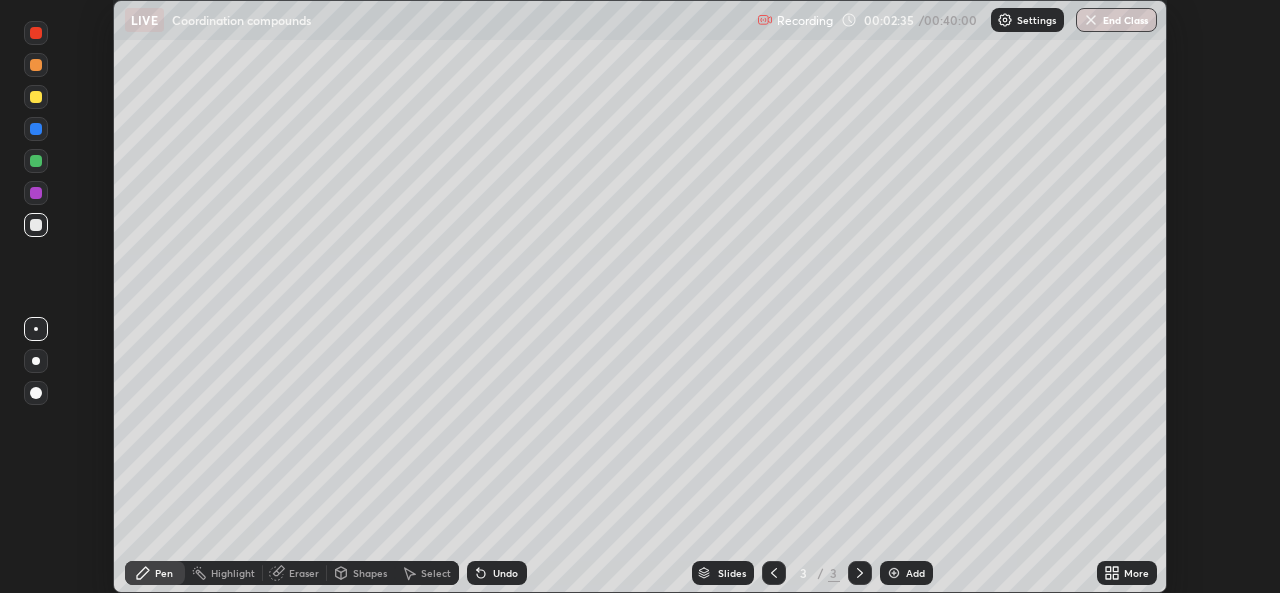 click at bounding box center (36, 97) 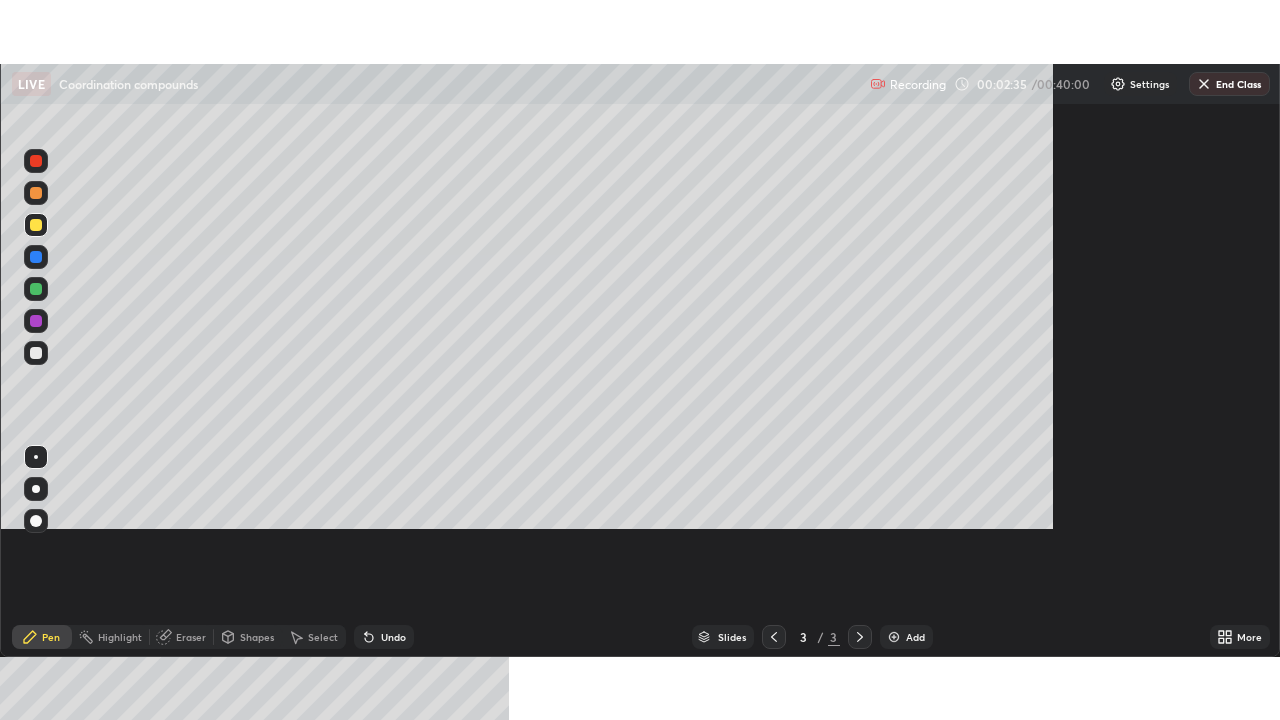 scroll, scrollTop: 99280, scrollLeft: 98720, axis: both 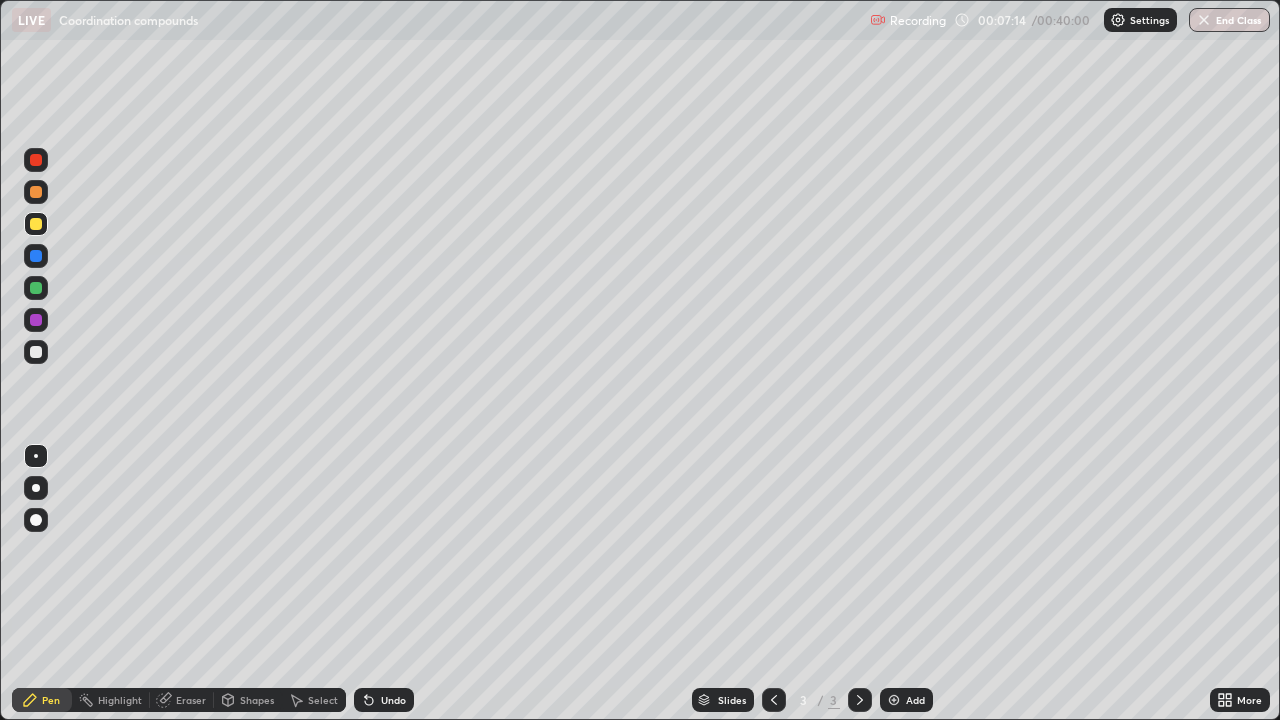 click at bounding box center [36, 352] 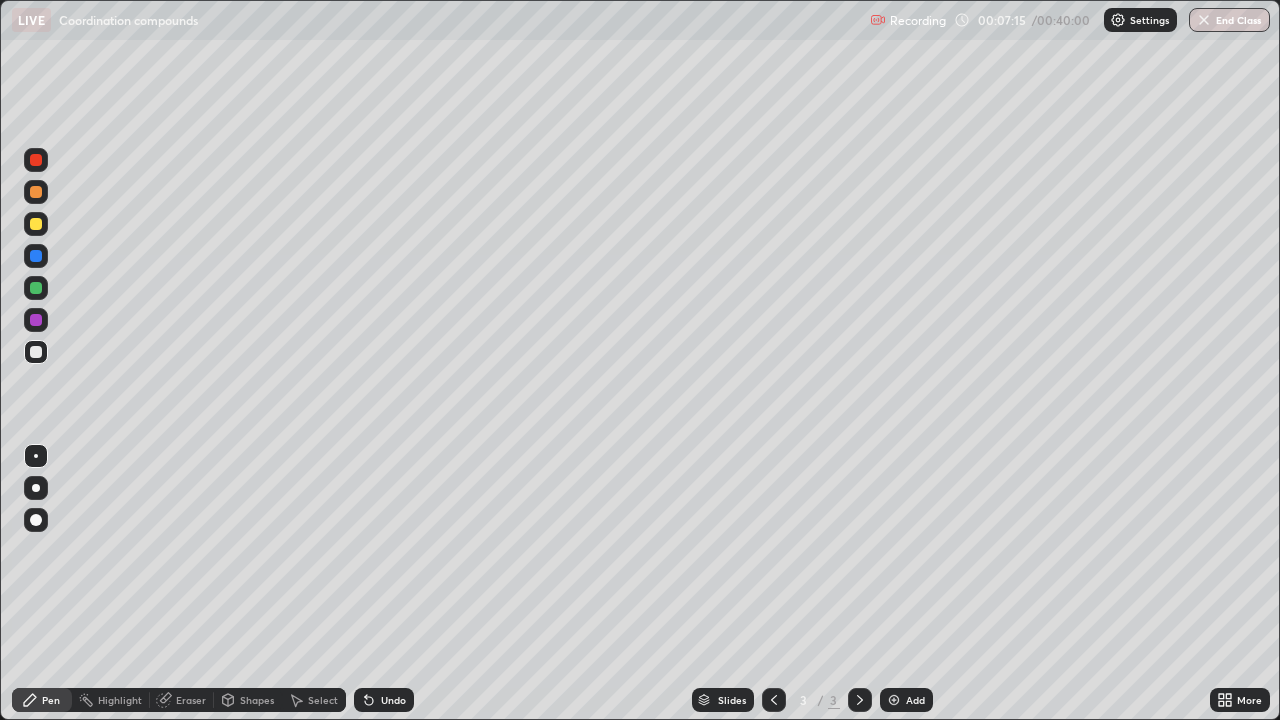 click at bounding box center (36, 352) 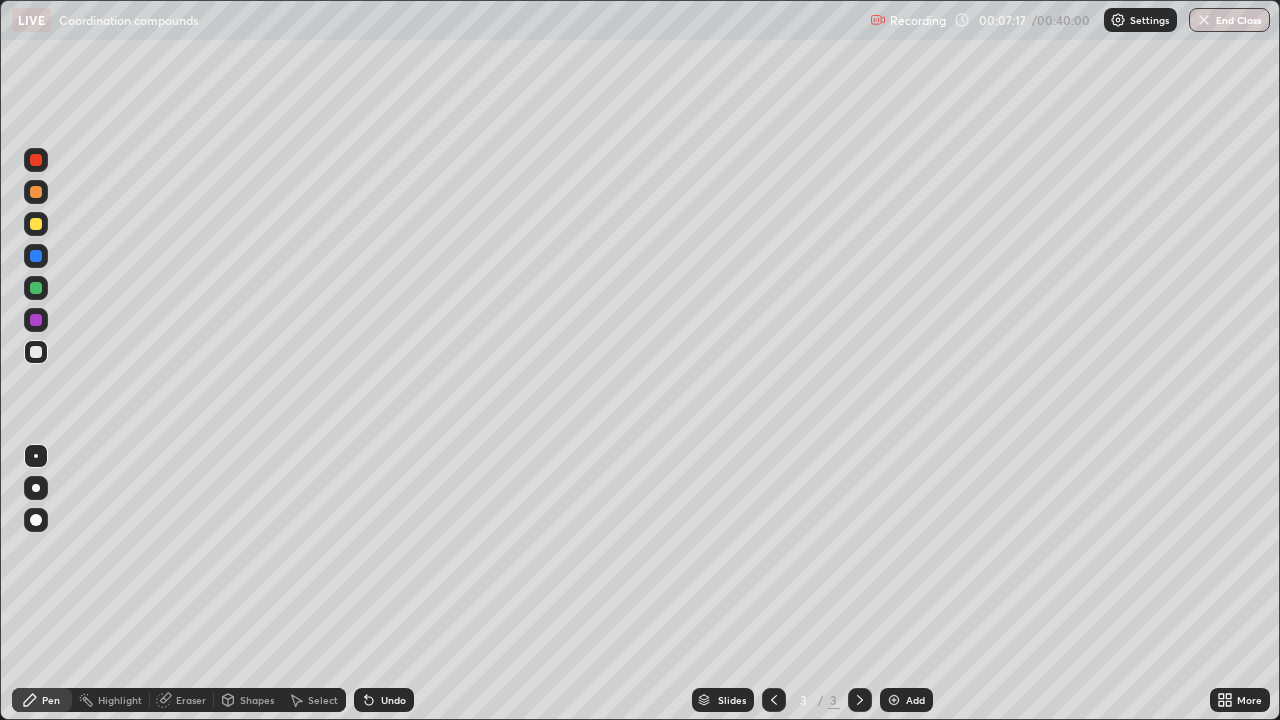 click at bounding box center (36, 224) 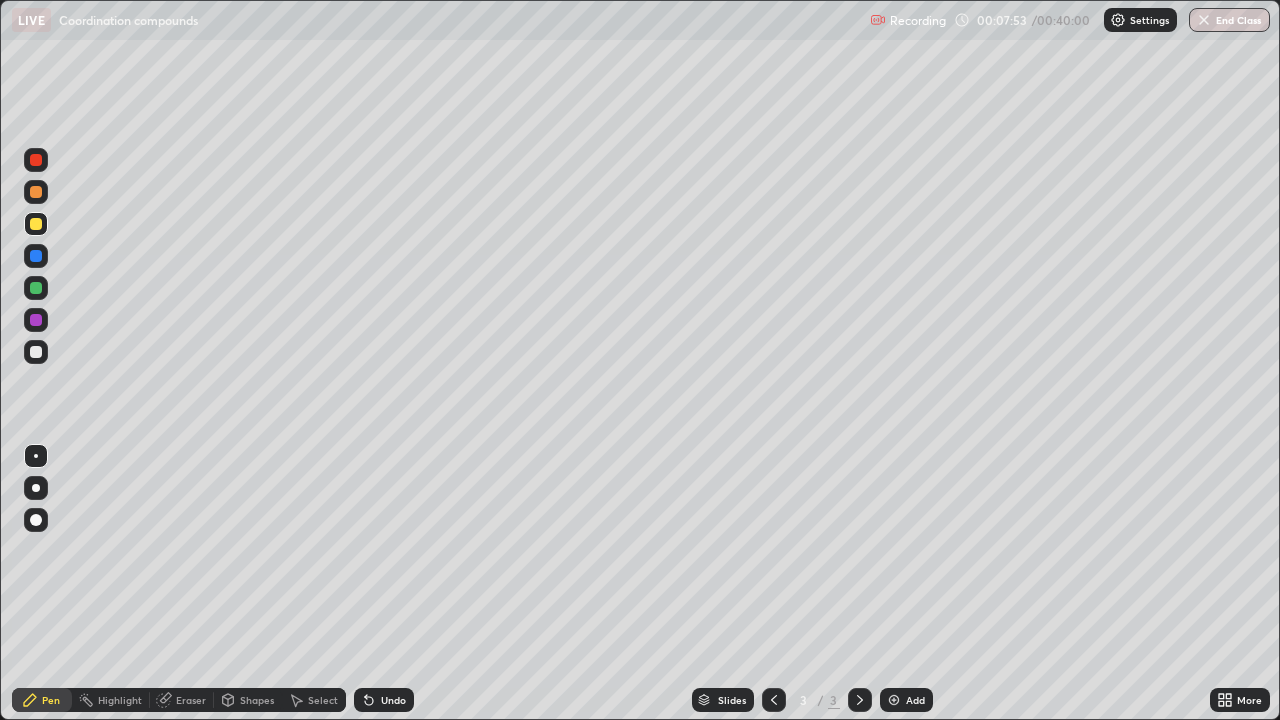 click at bounding box center [36, 352] 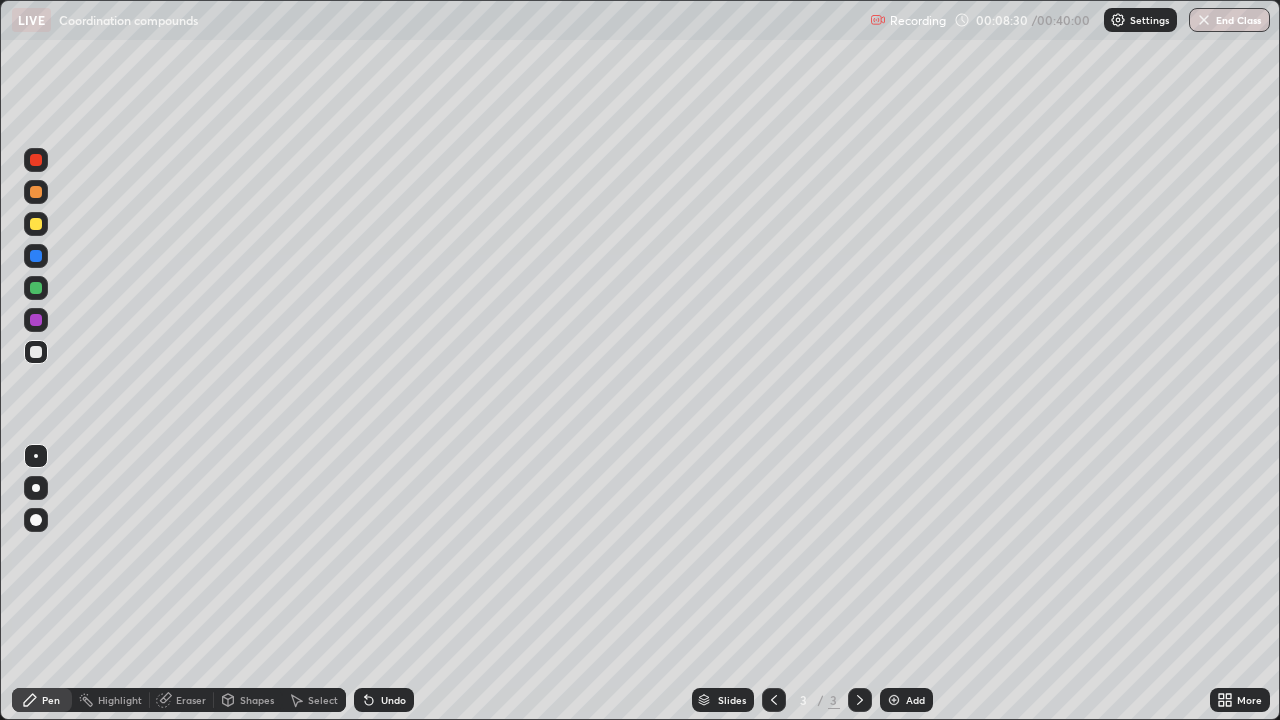 click 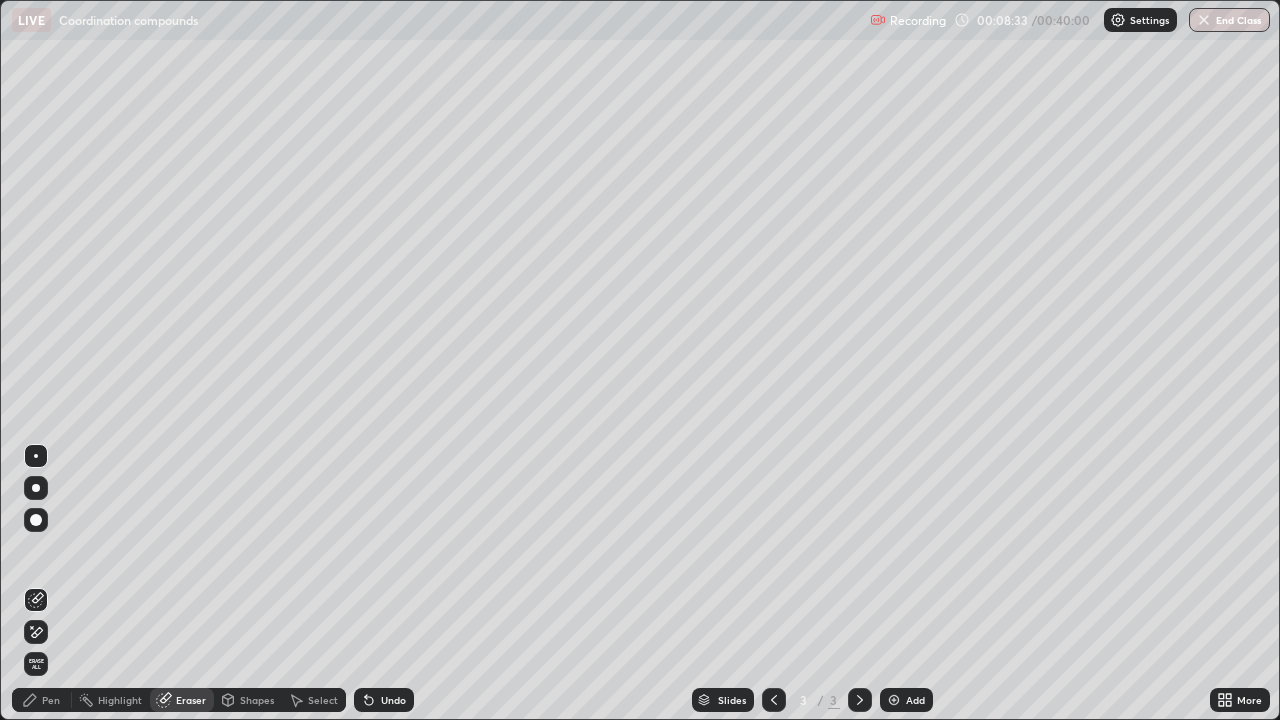 click 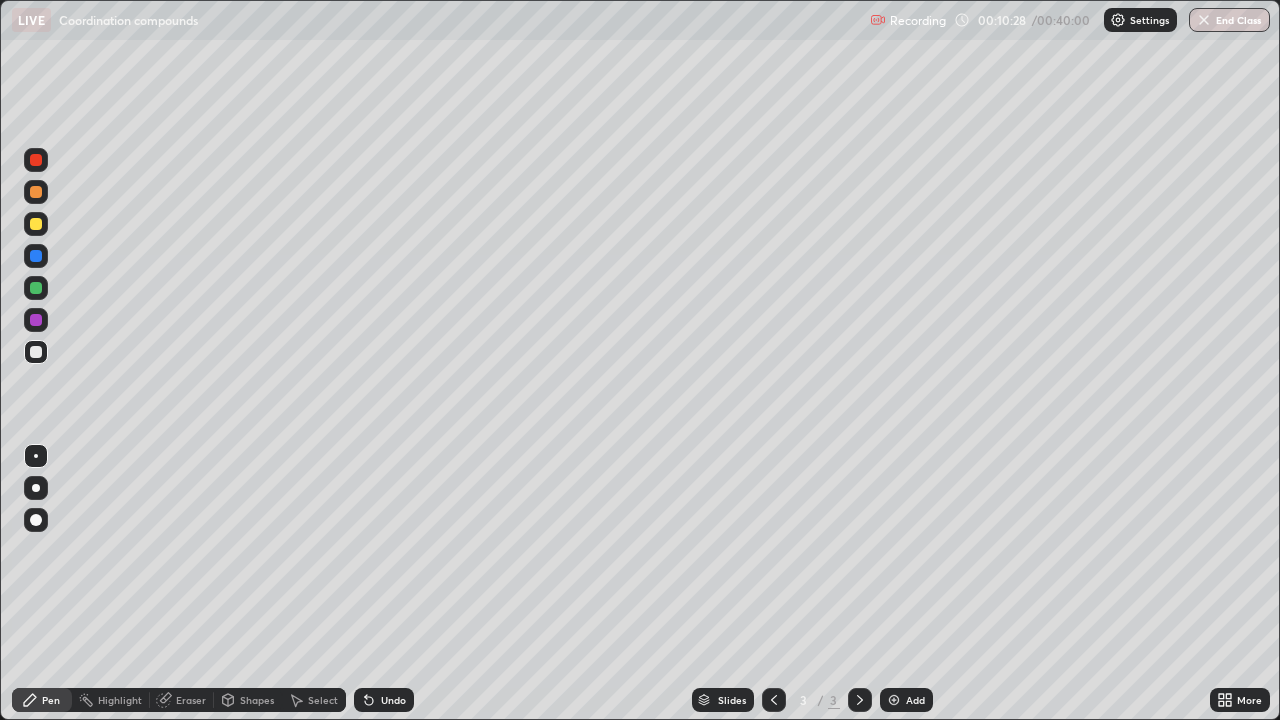 click 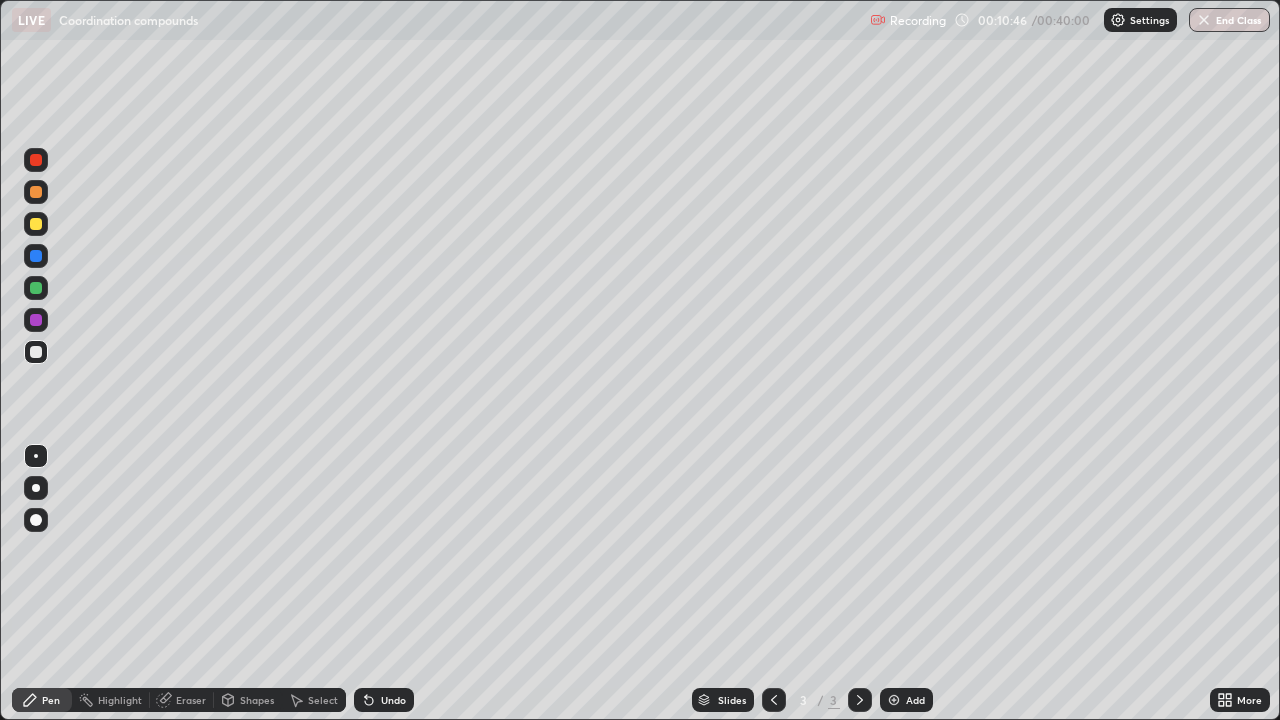 click at bounding box center [894, 700] 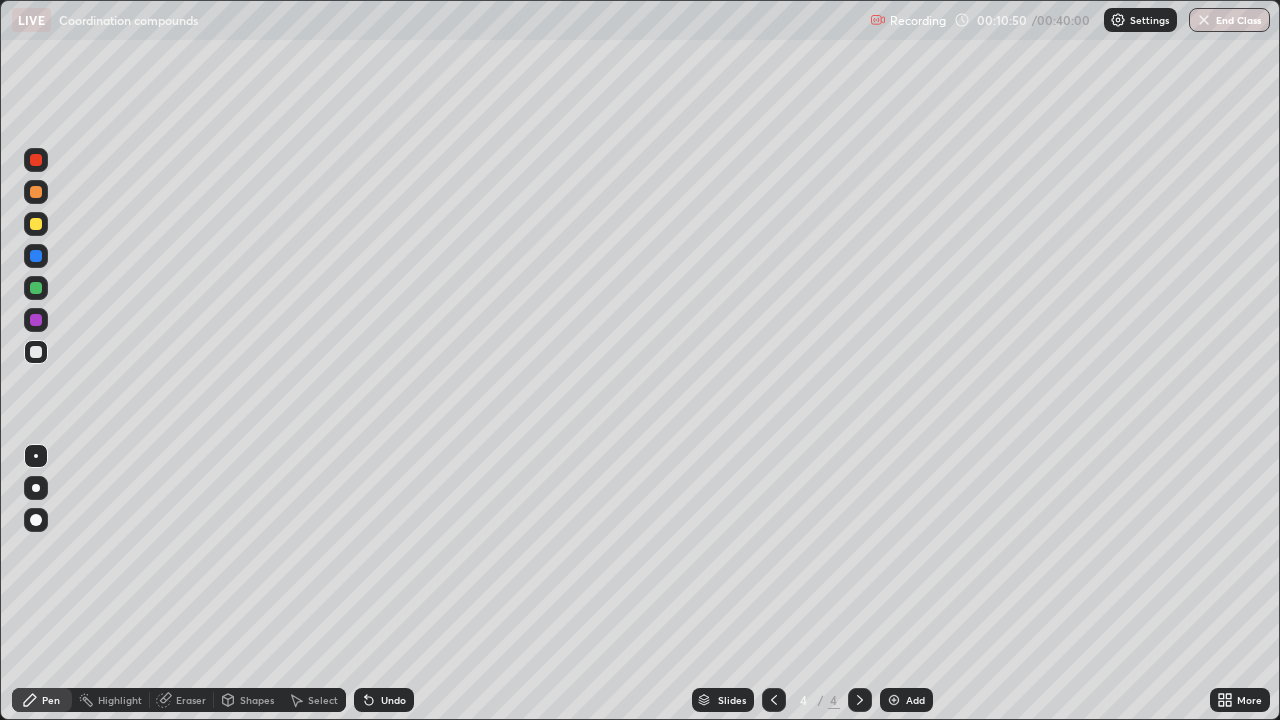 click at bounding box center (36, 224) 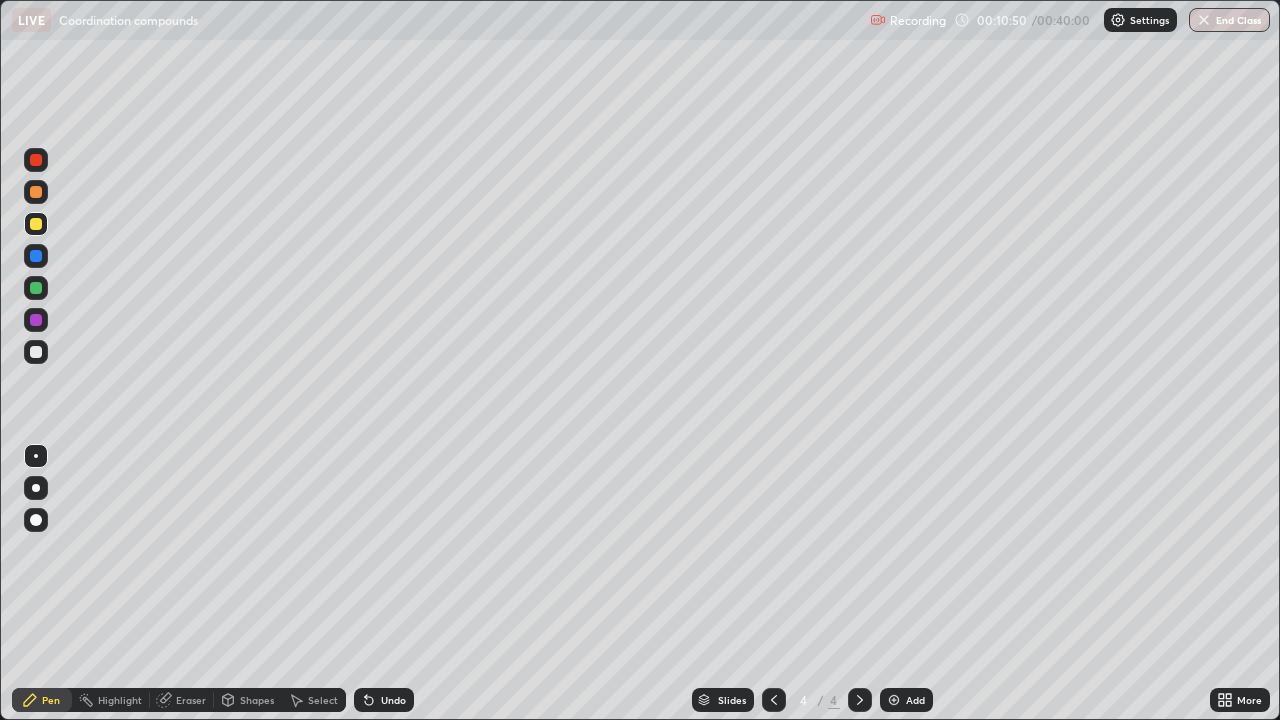 click at bounding box center [36, 224] 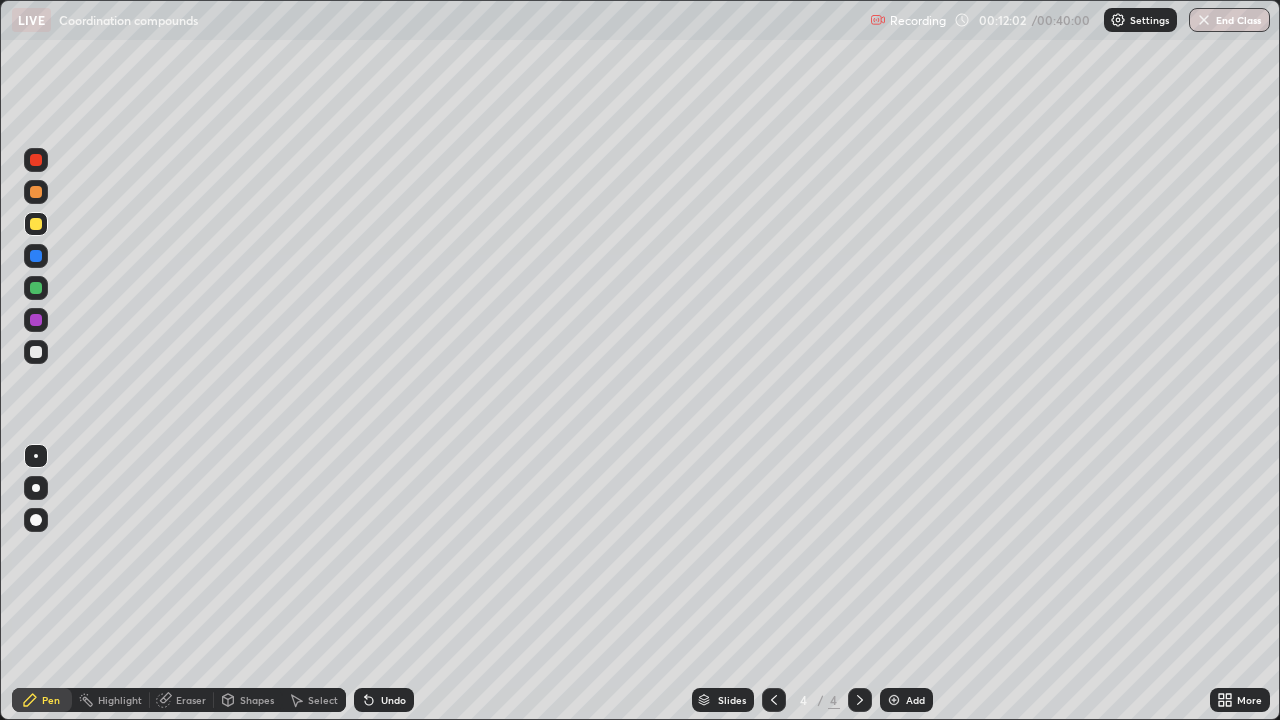 click 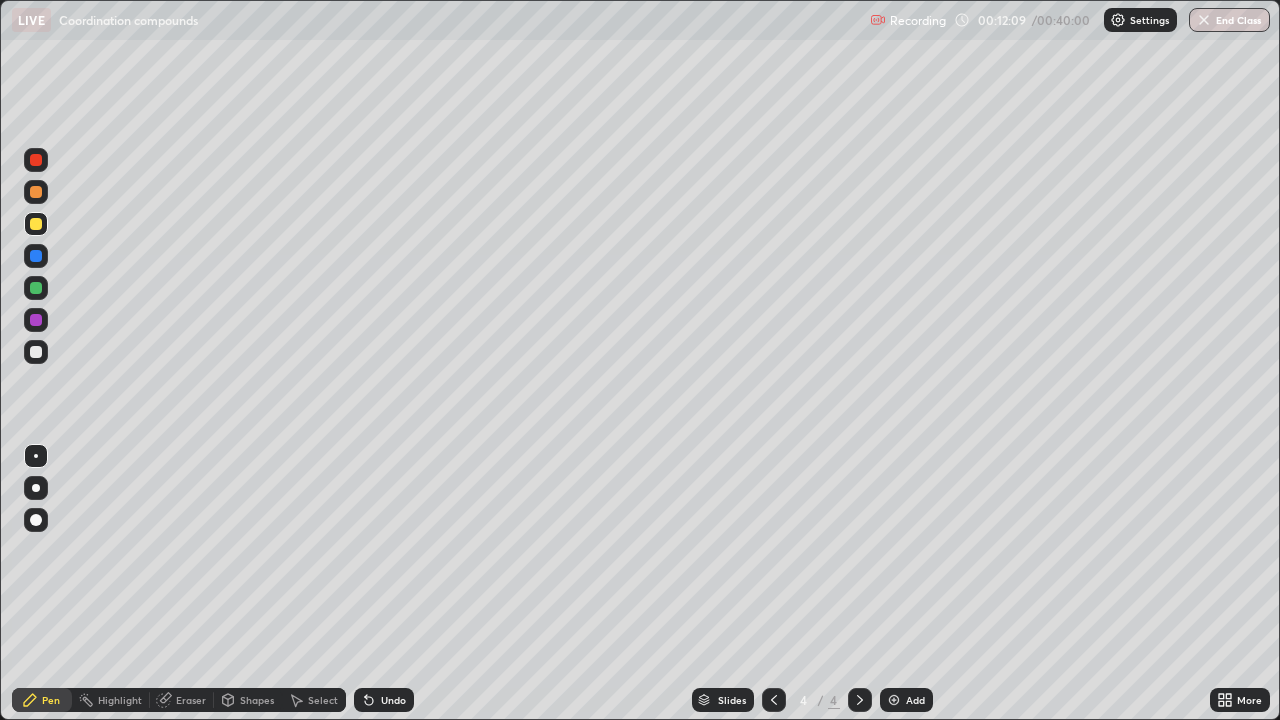 click 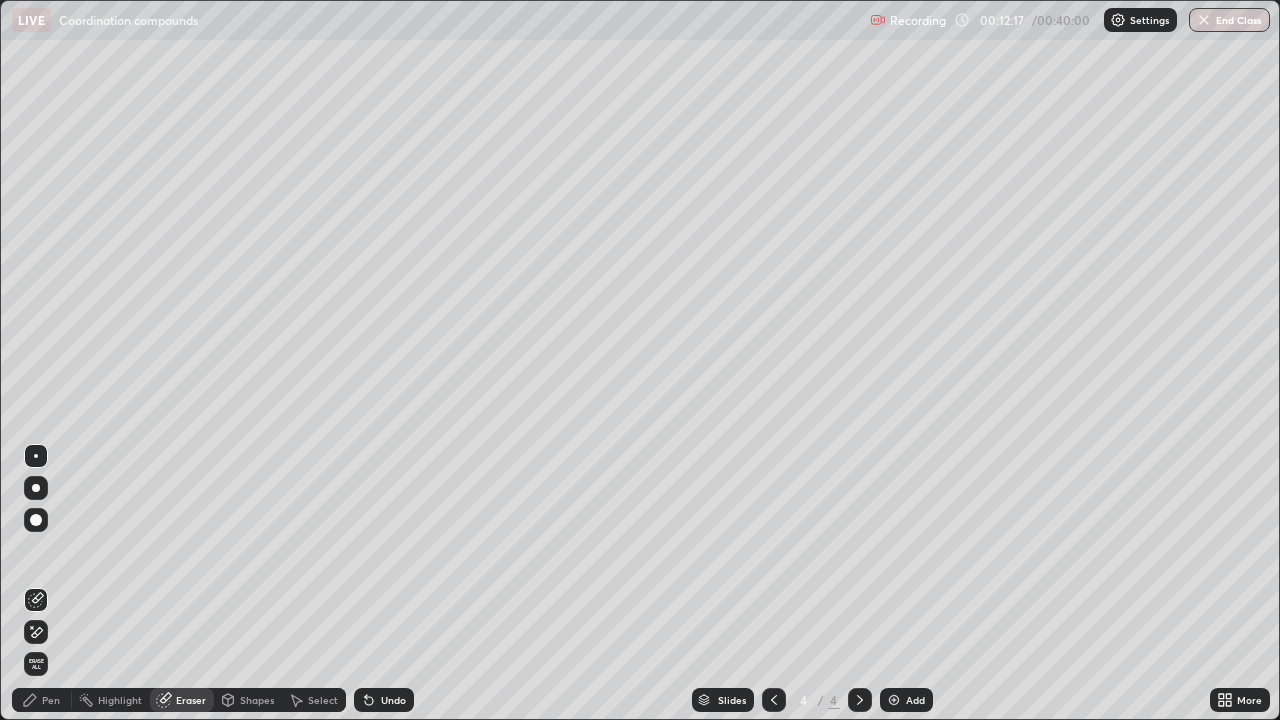 click on "Pen" at bounding box center (51, 700) 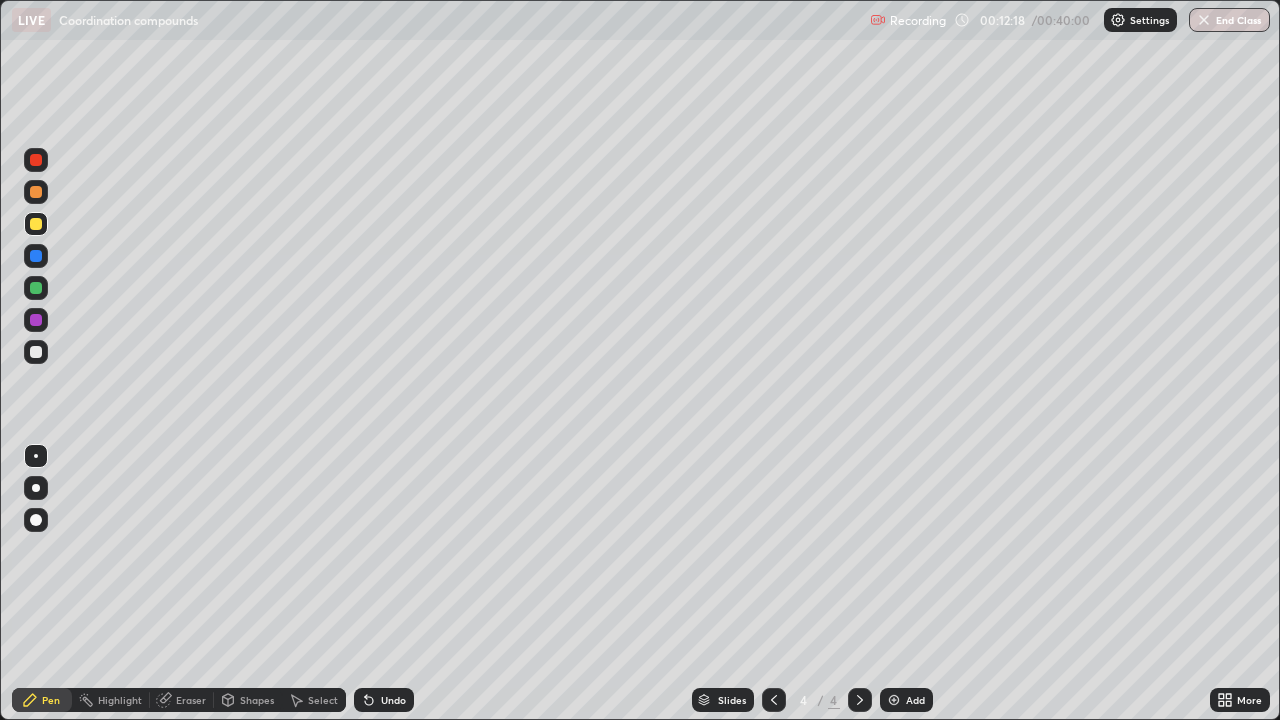 click on "Eraser" at bounding box center (182, 700) 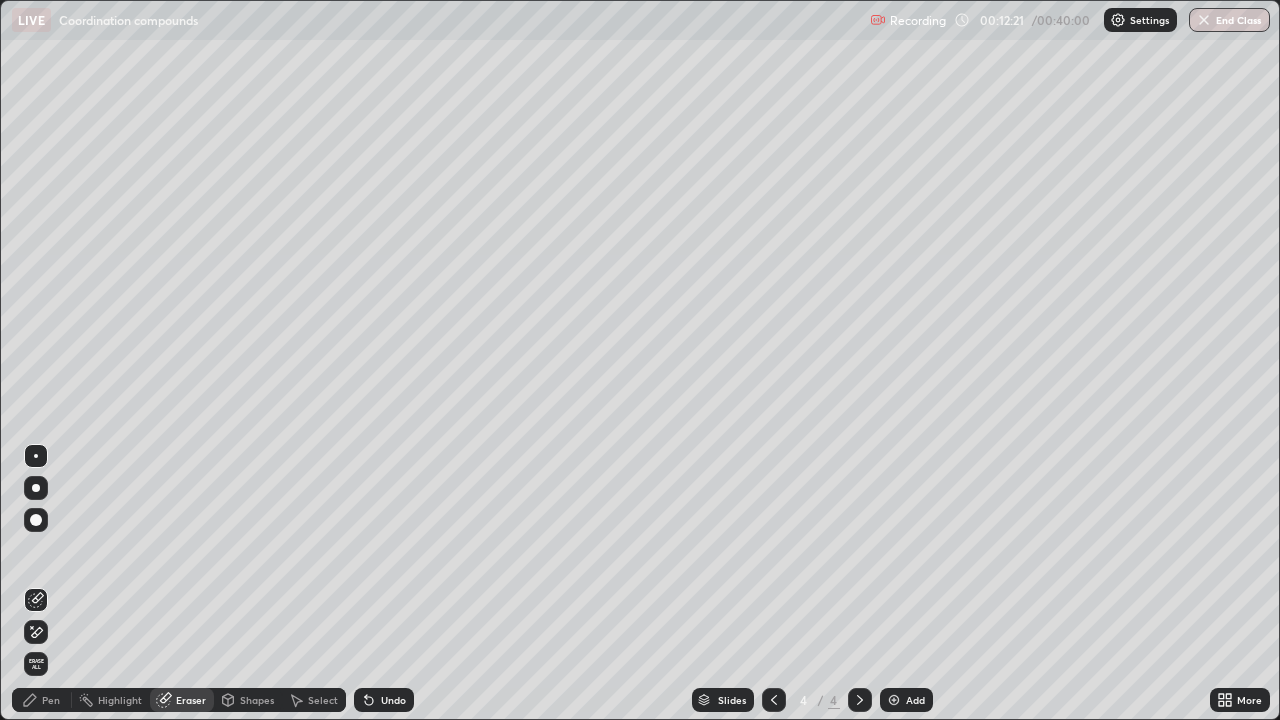 click on "Pen" at bounding box center (42, 700) 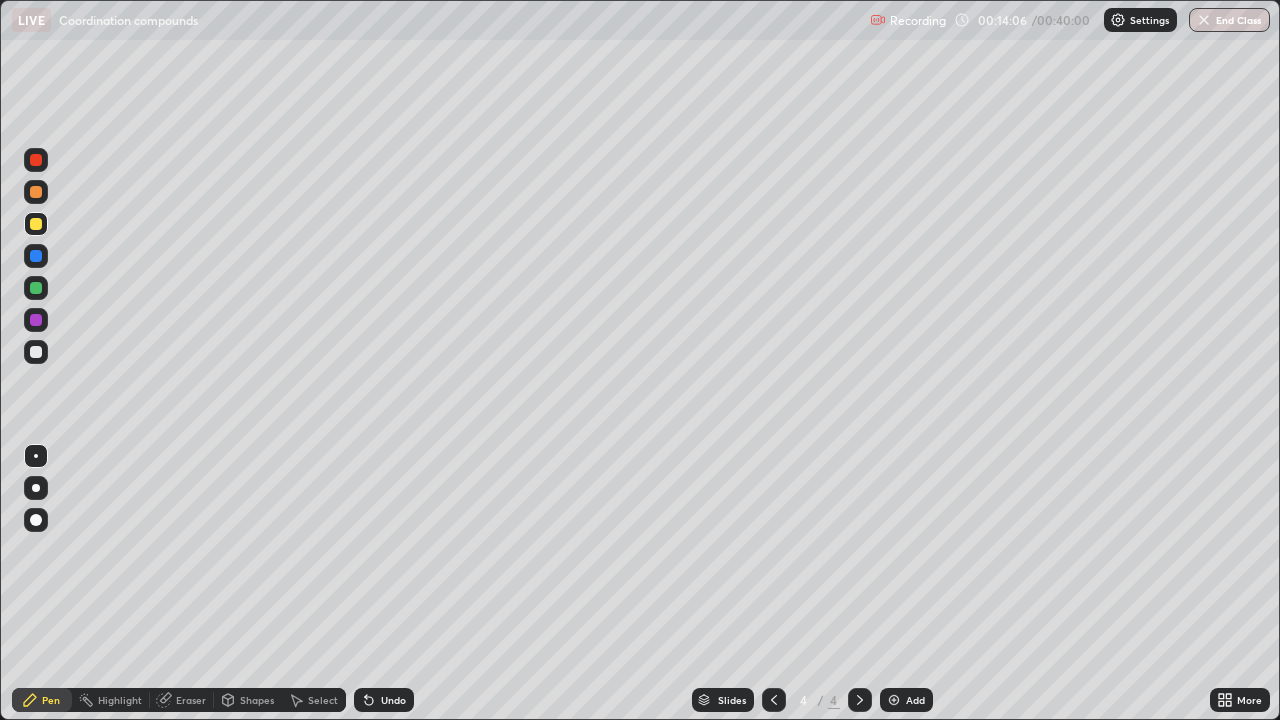 click at bounding box center (36, 352) 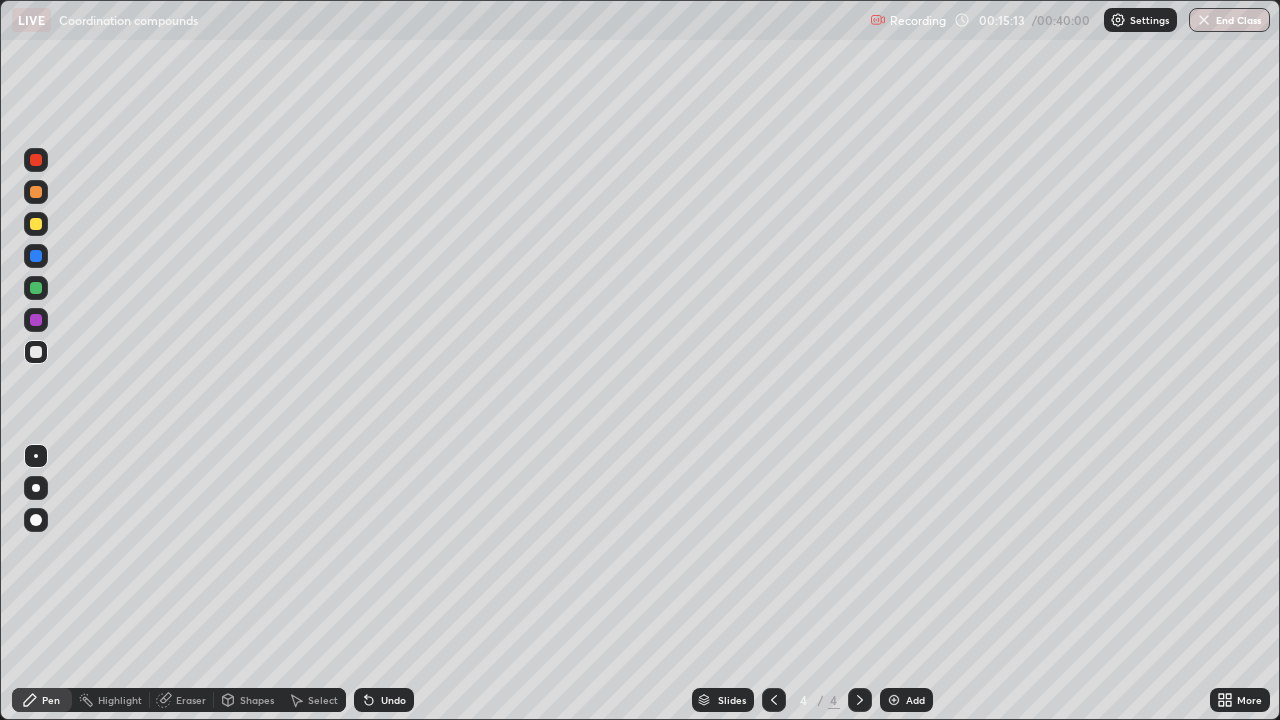 click 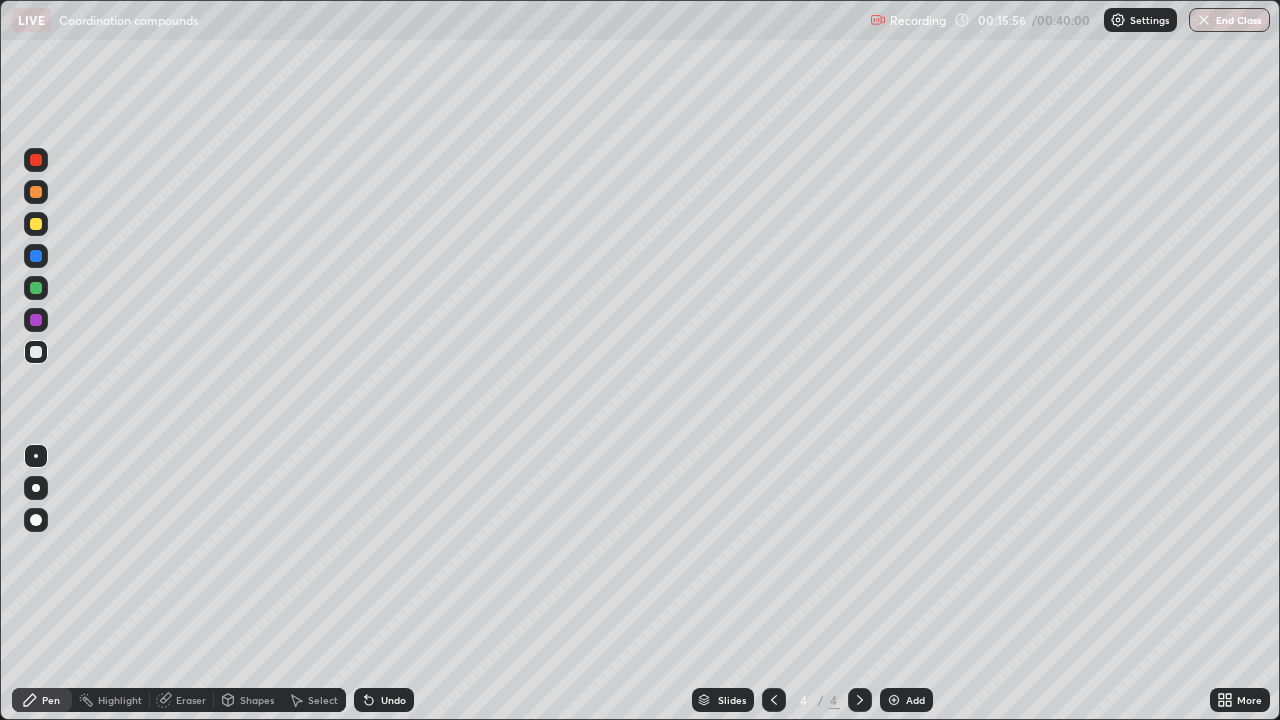 click at bounding box center [894, 700] 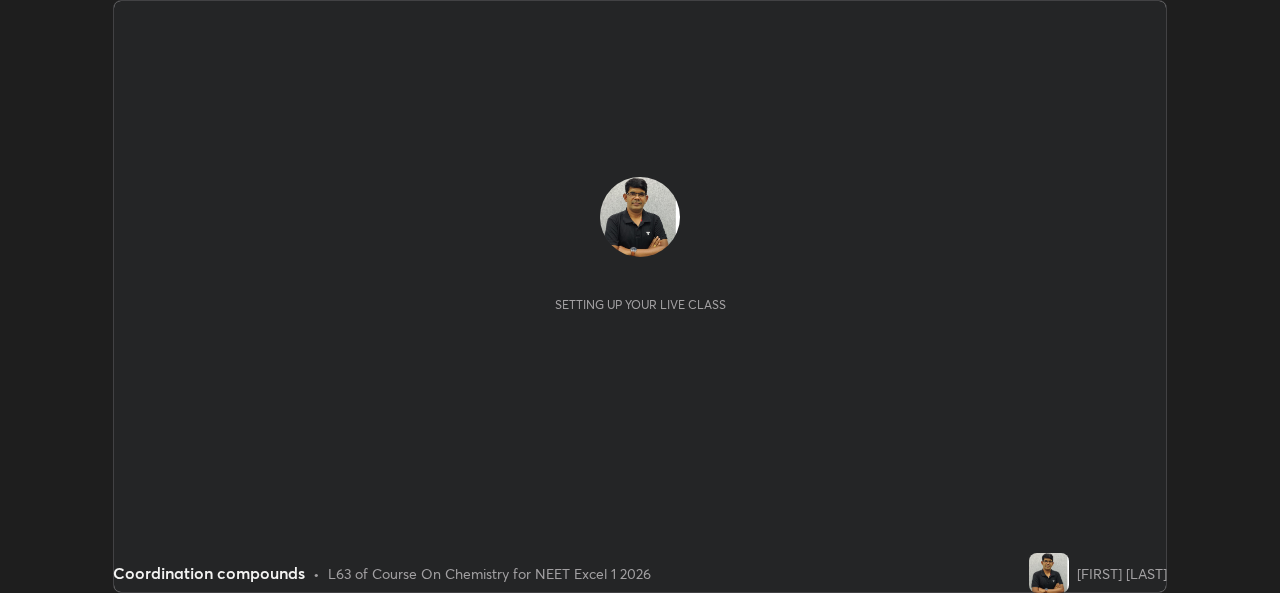 scroll, scrollTop: 0, scrollLeft: 0, axis: both 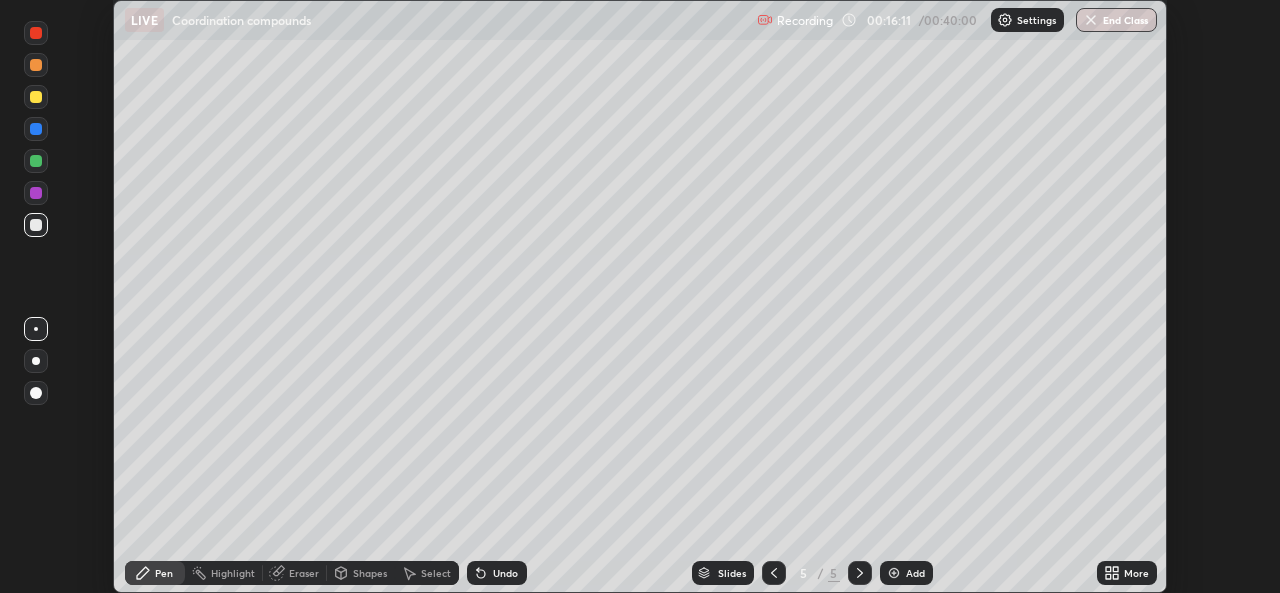 click 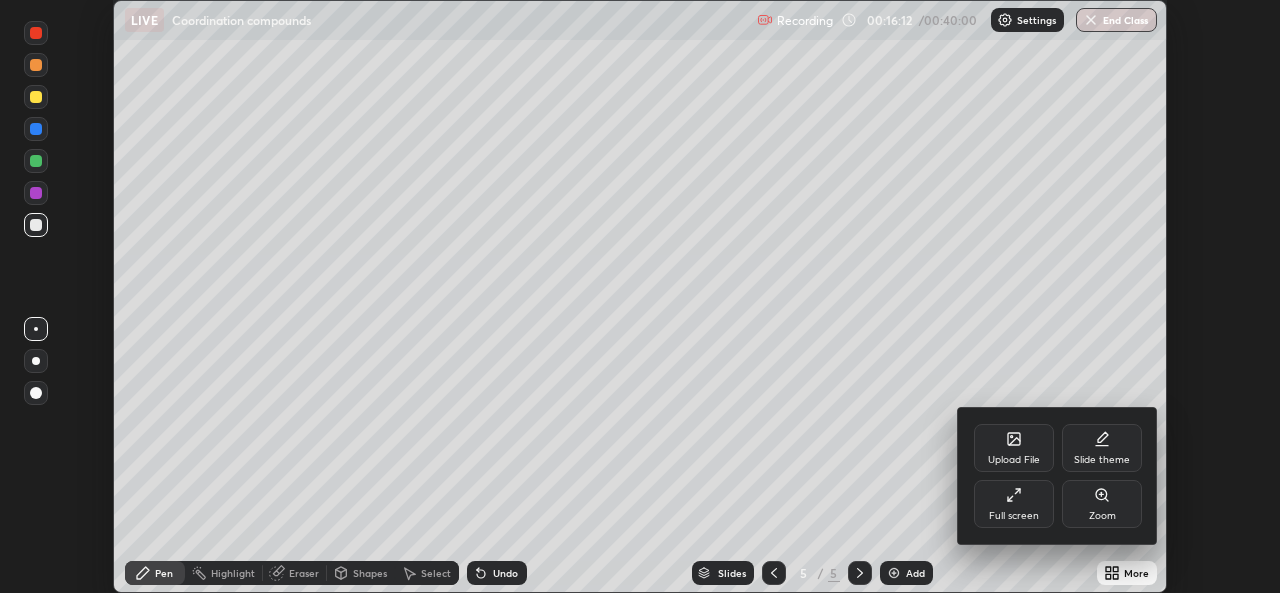 click 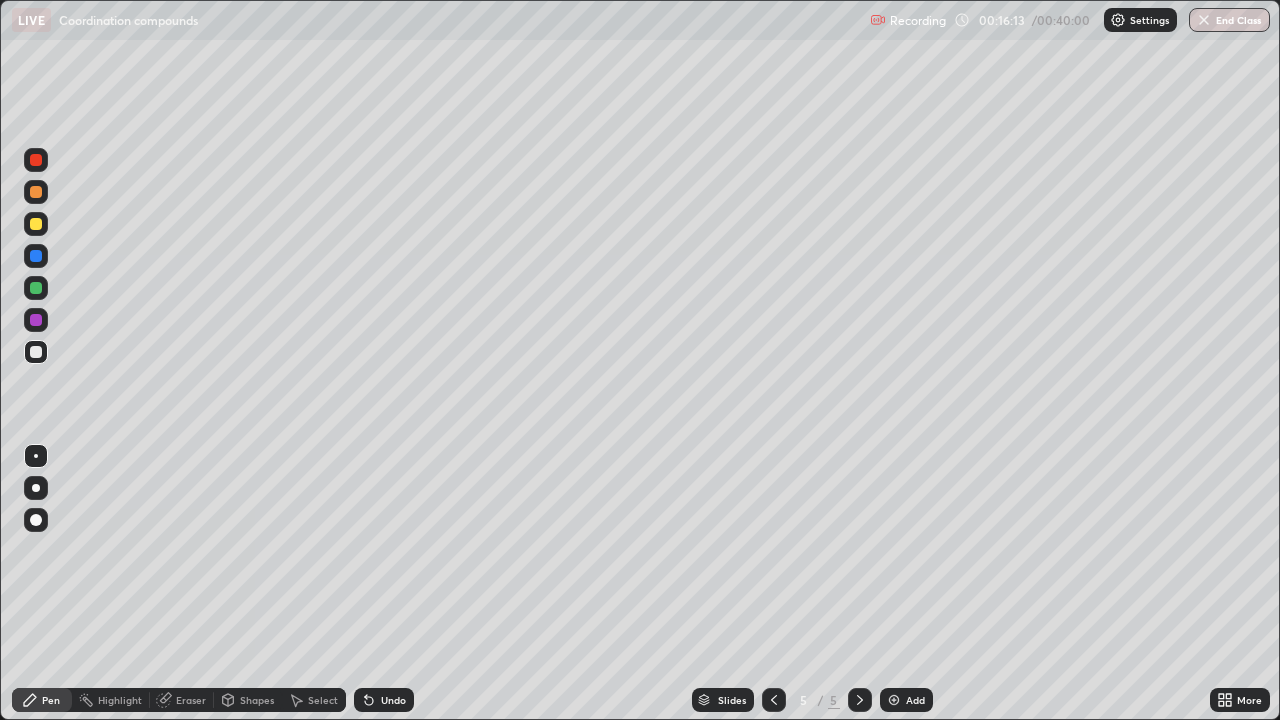 scroll, scrollTop: 99280, scrollLeft: 98720, axis: both 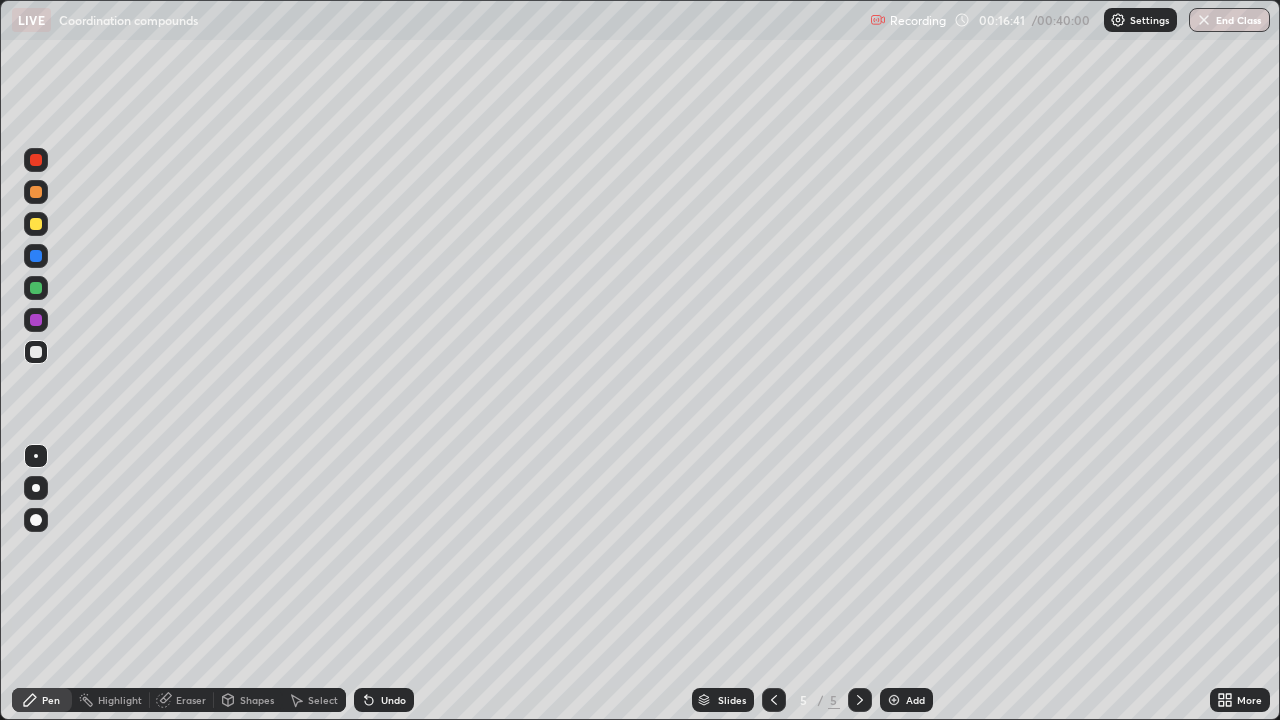 click at bounding box center (36, 224) 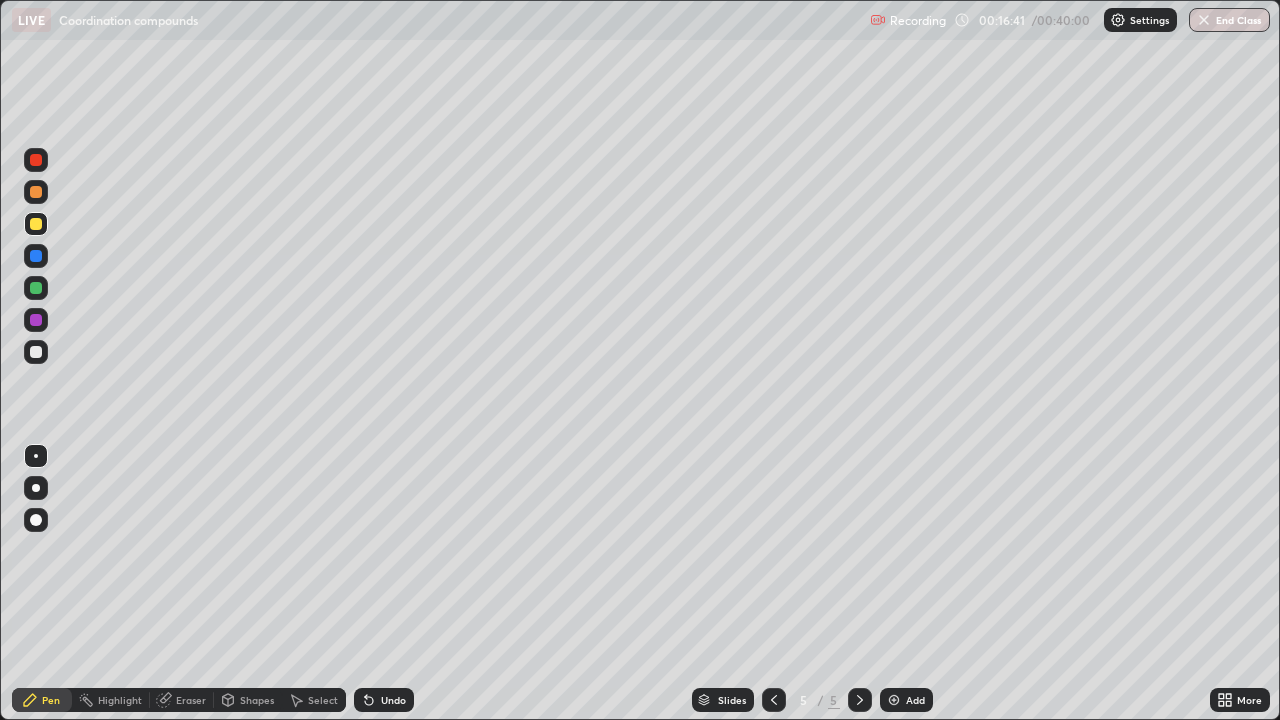 click at bounding box center (36, 224) 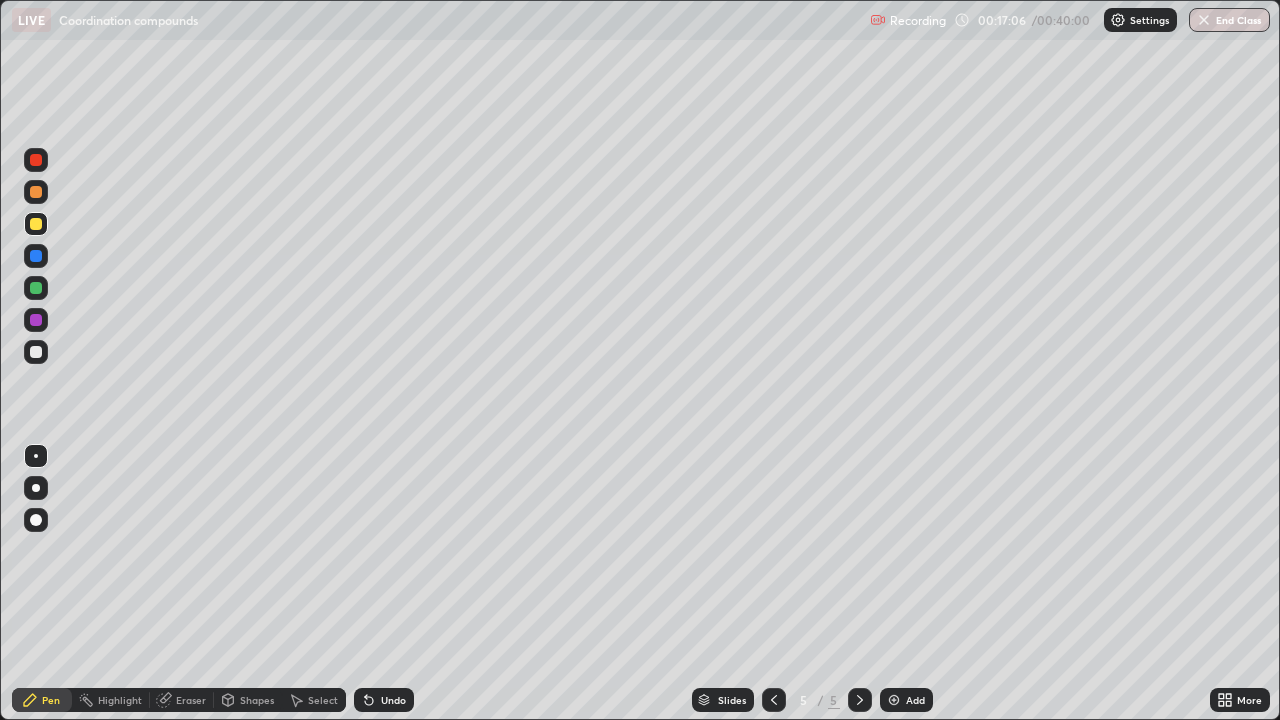 click 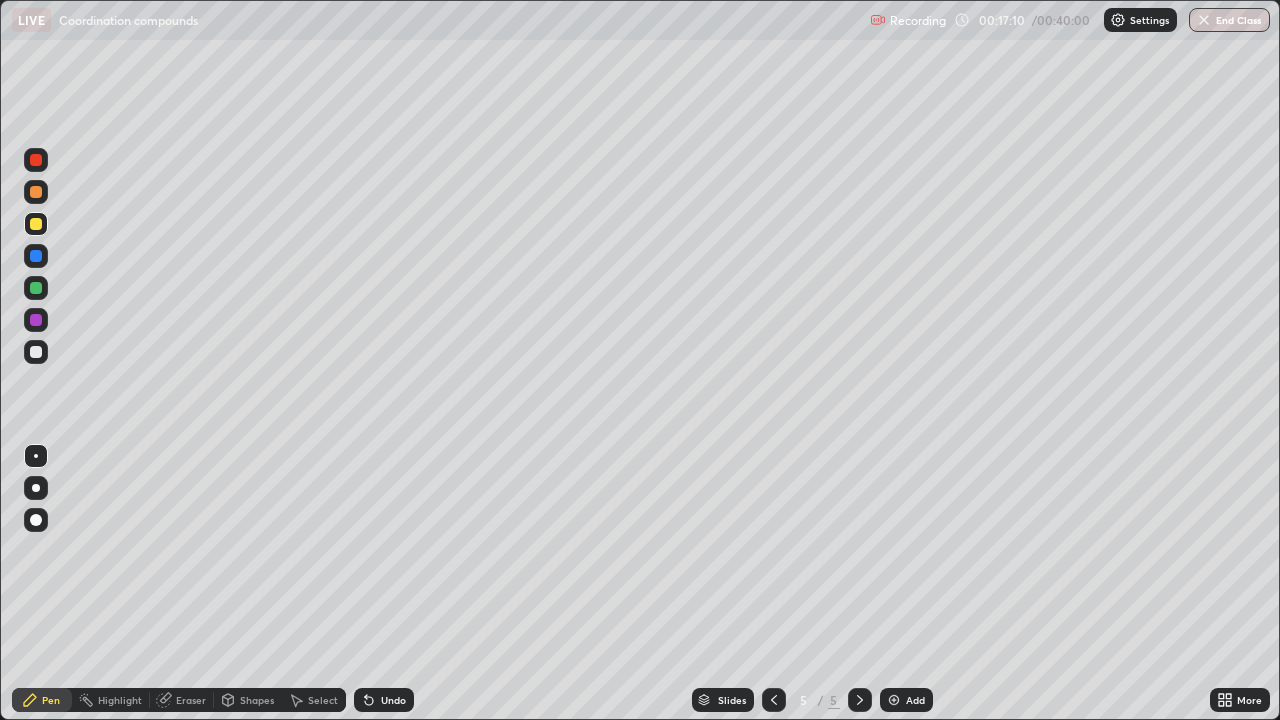 click at bounding box center (36, 352) 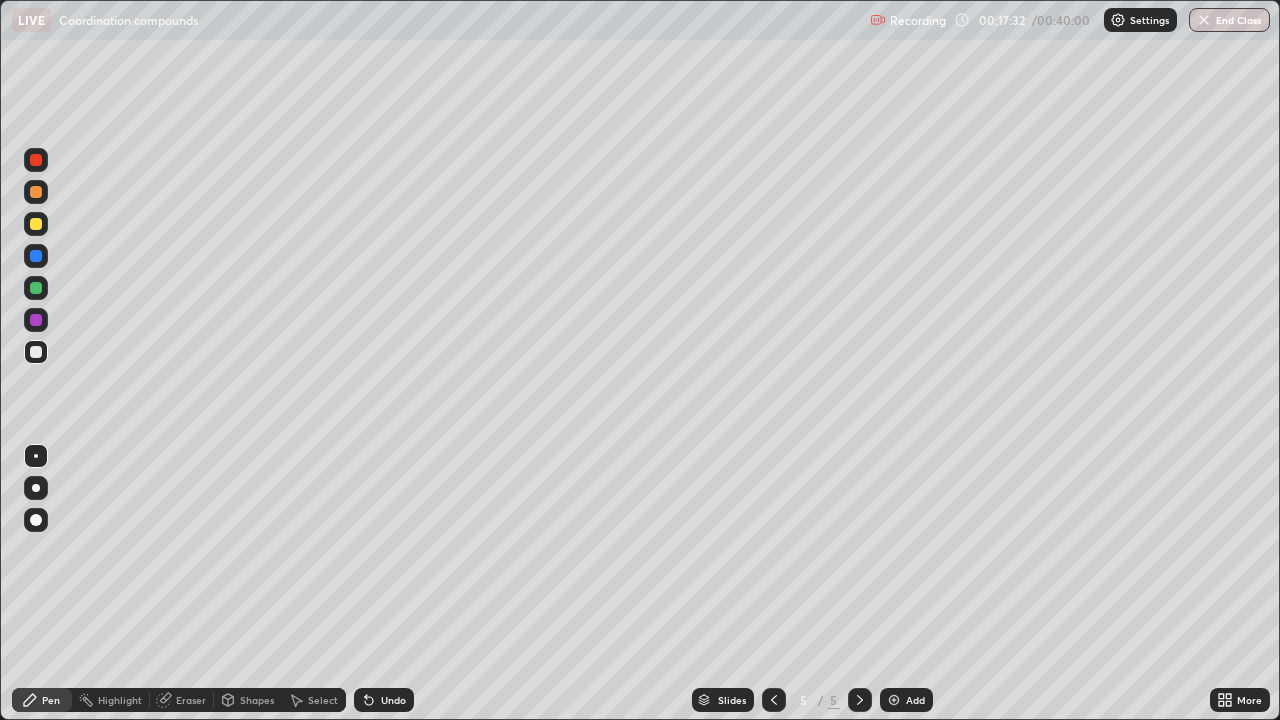 click at bounding box center [36, 288] 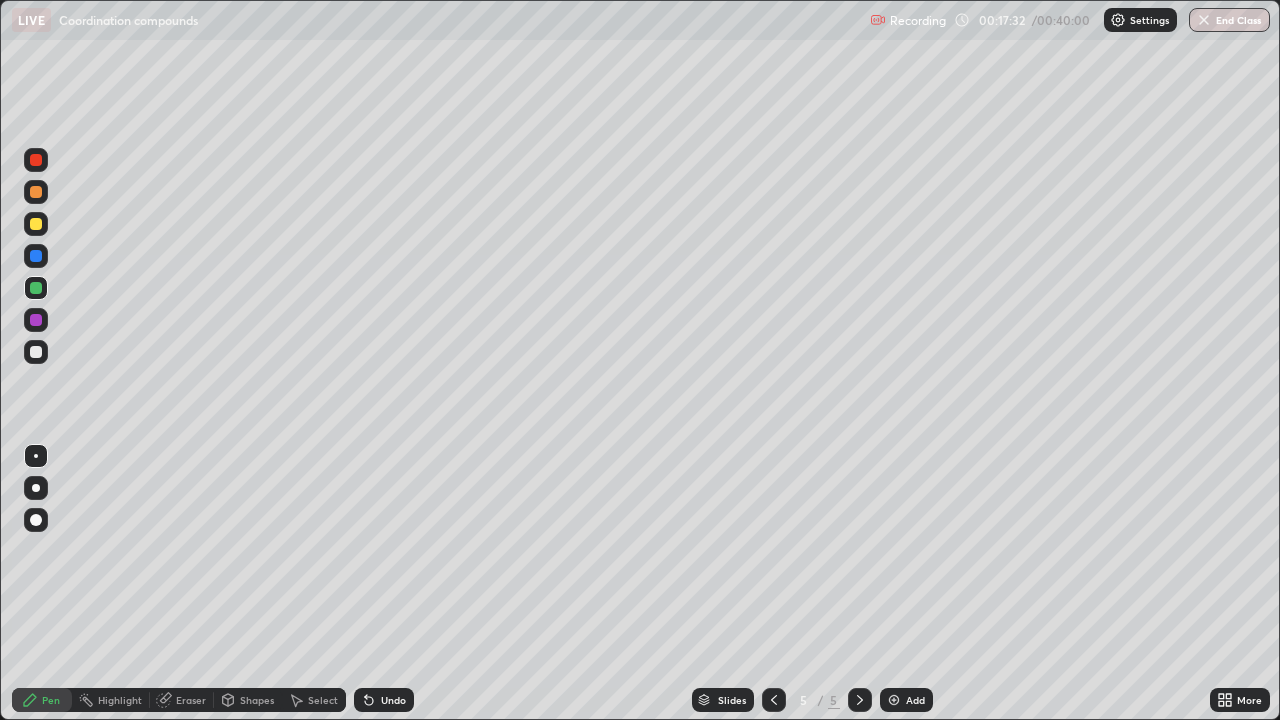 click at bounding box center (36, 288) 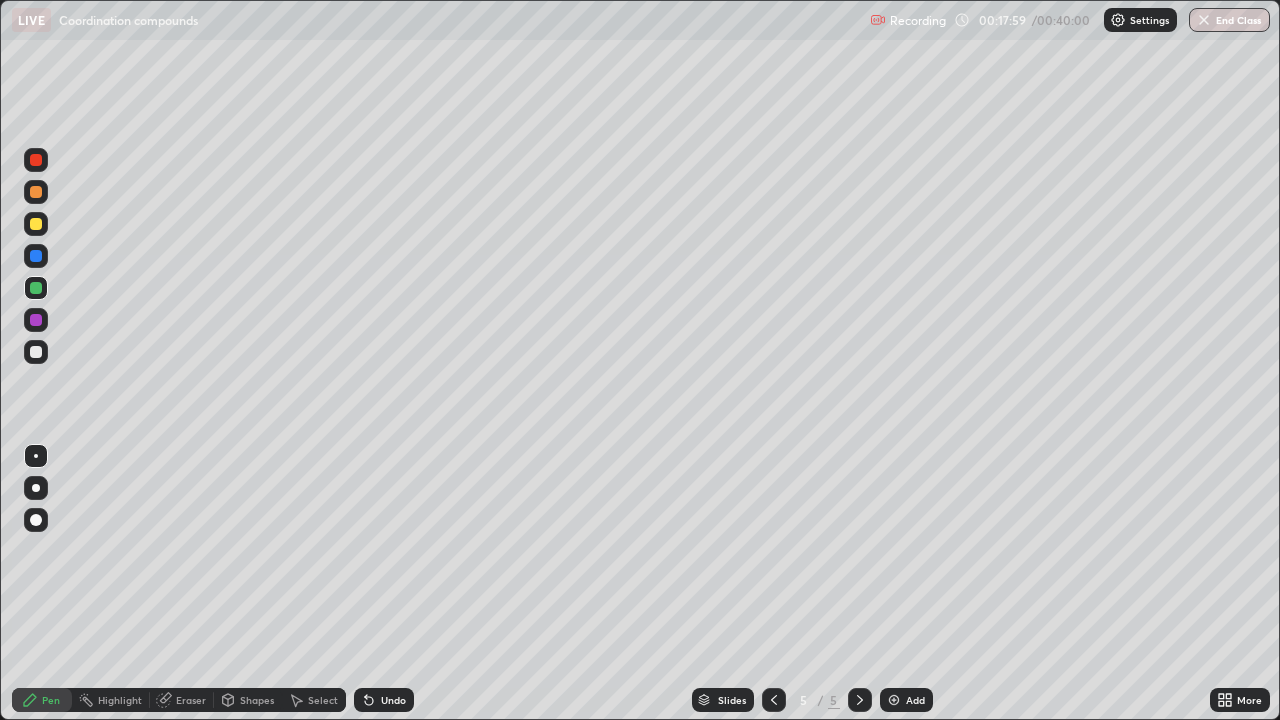 click at bounding box center [36, 320] 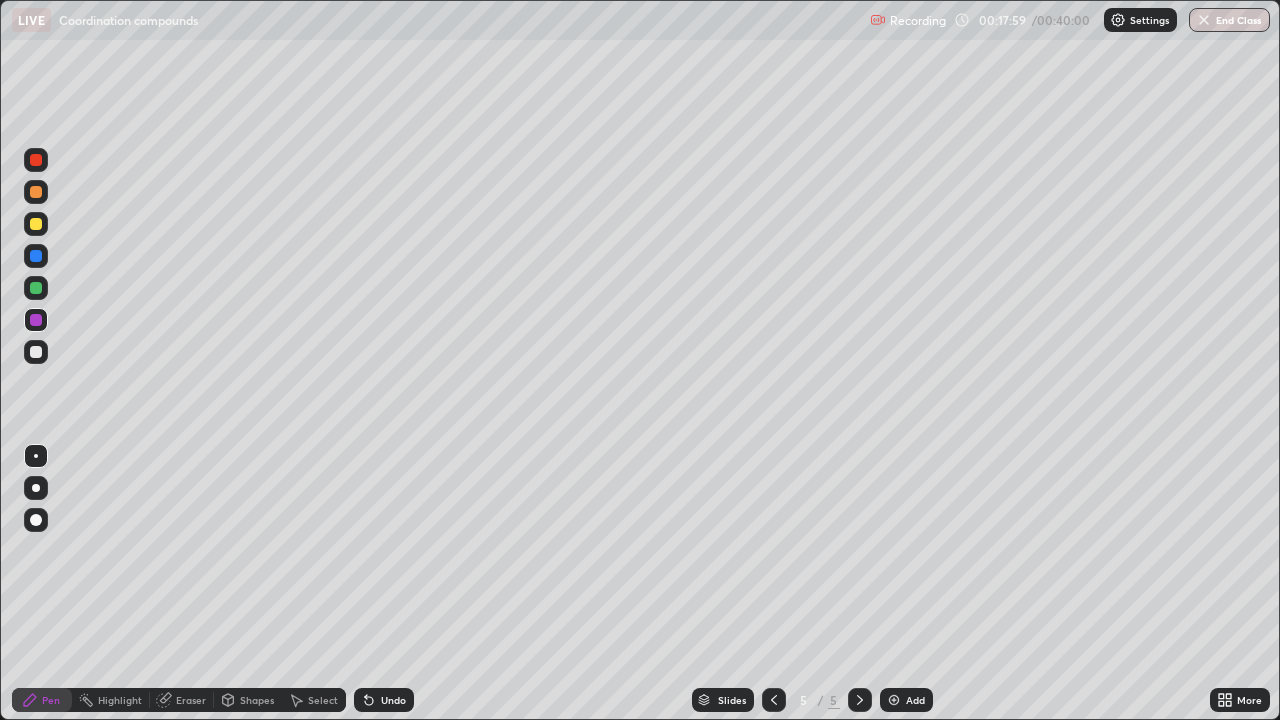 click at bounding box center [36, 352] 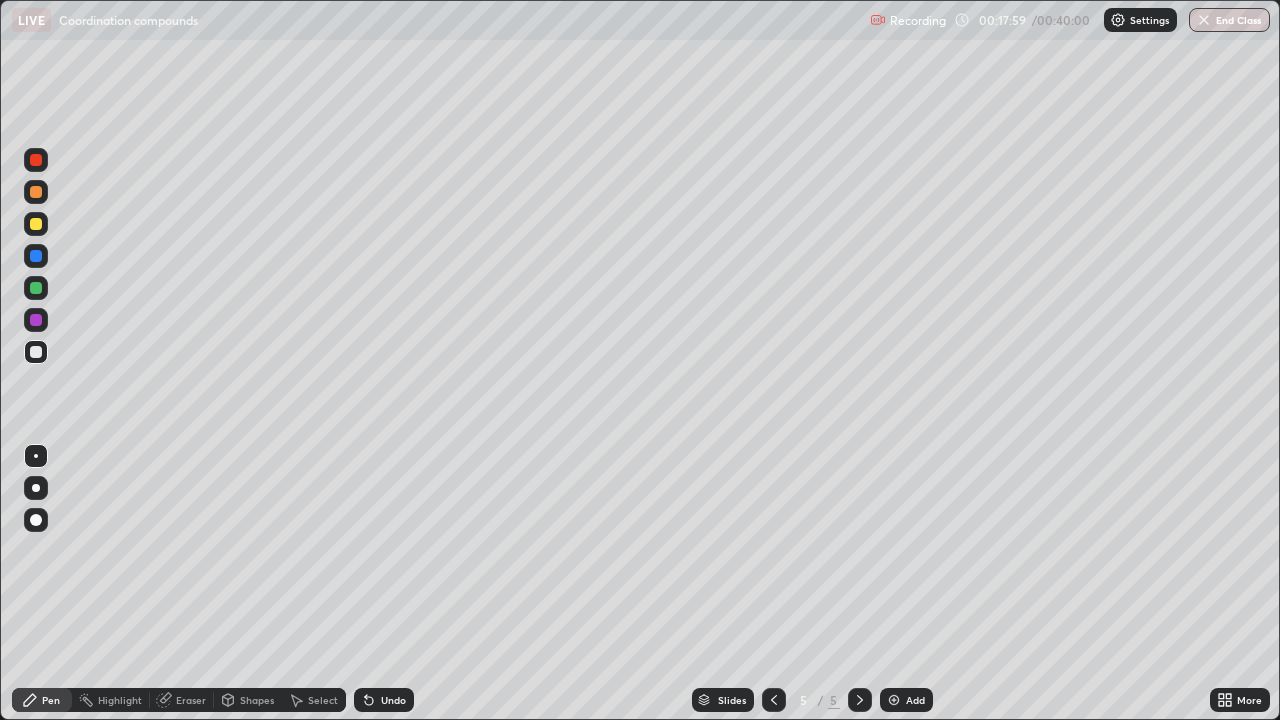 click at bounding box center [36, 352] 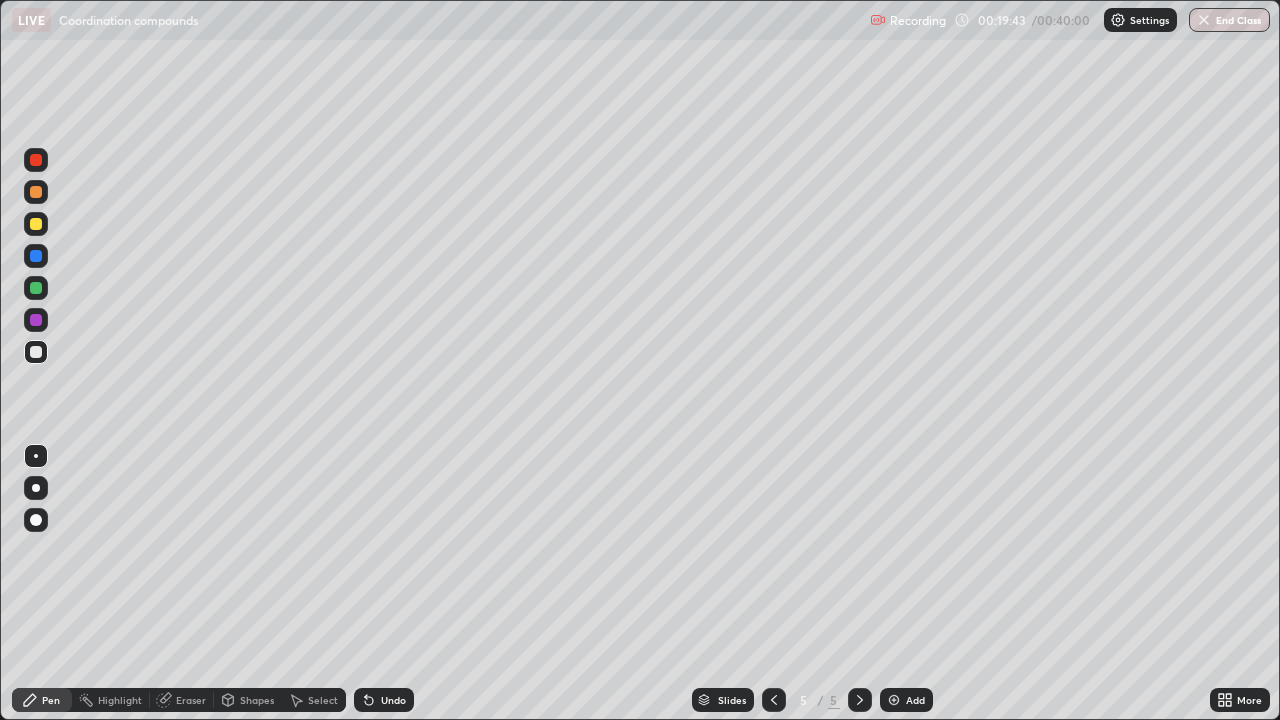 click at bounding box center (894, 700) 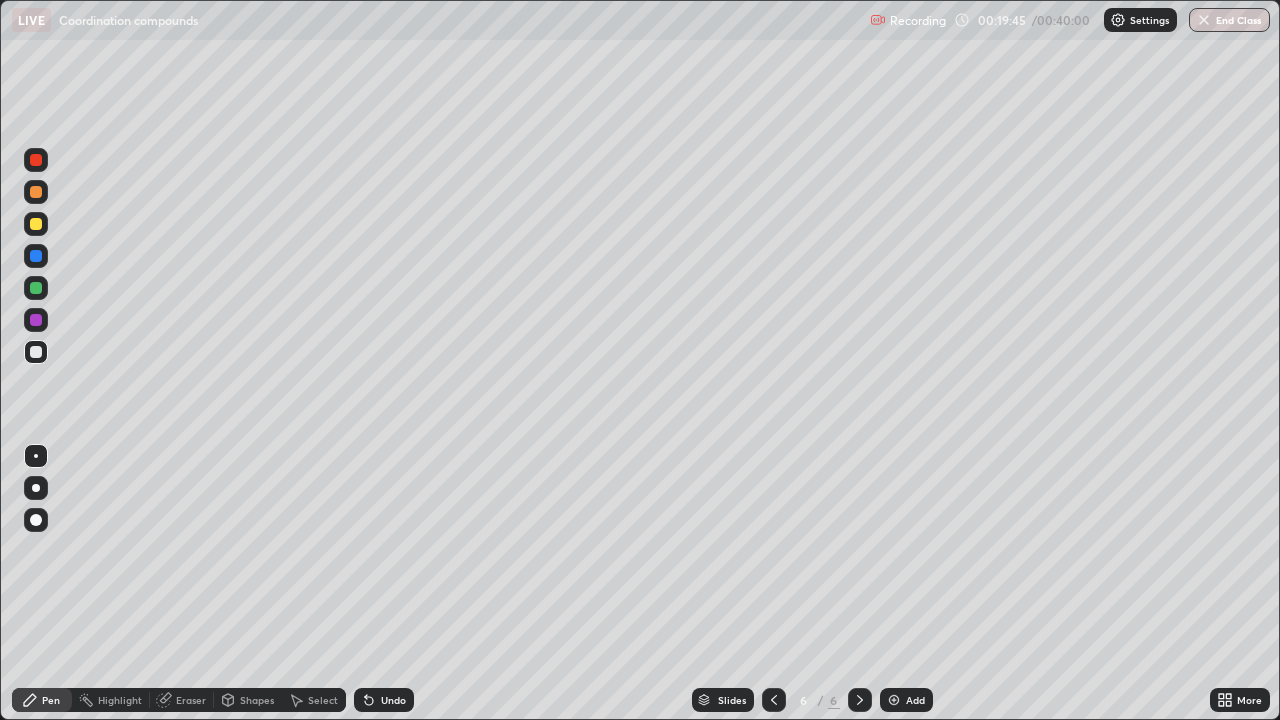 click at bounding box center [36, 224] 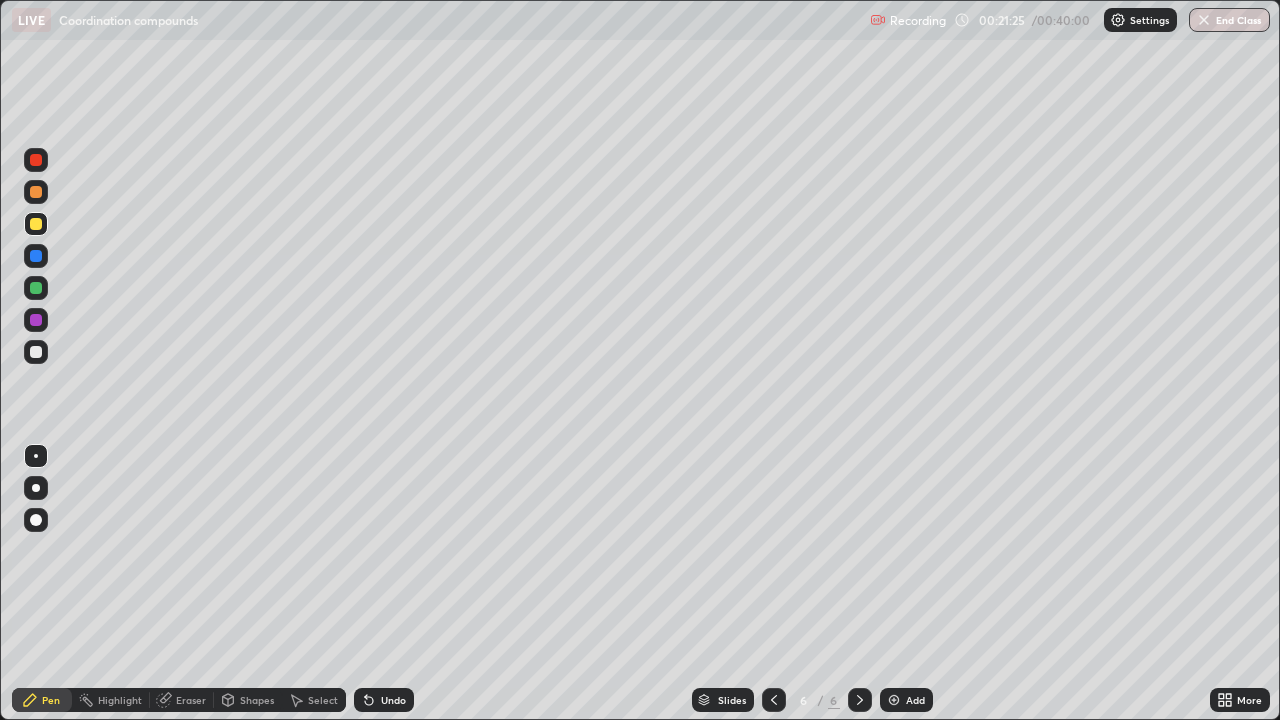 click 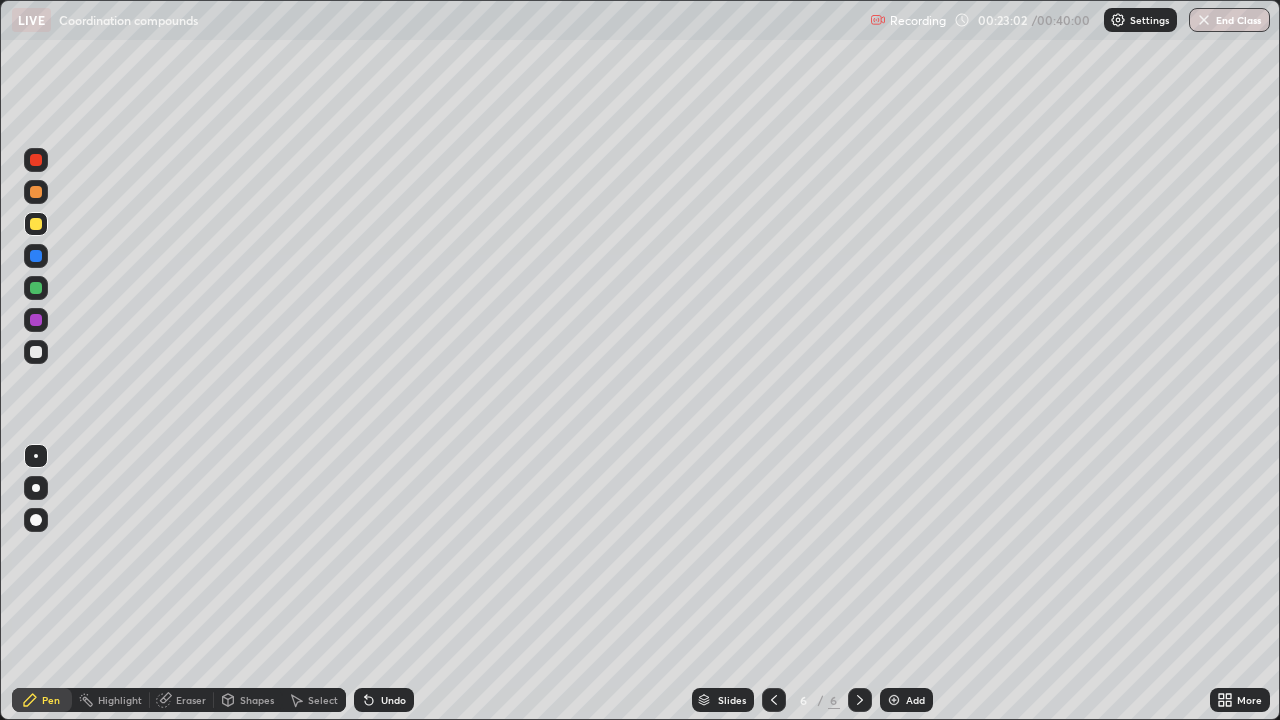 click at bounding box center (894, 700) 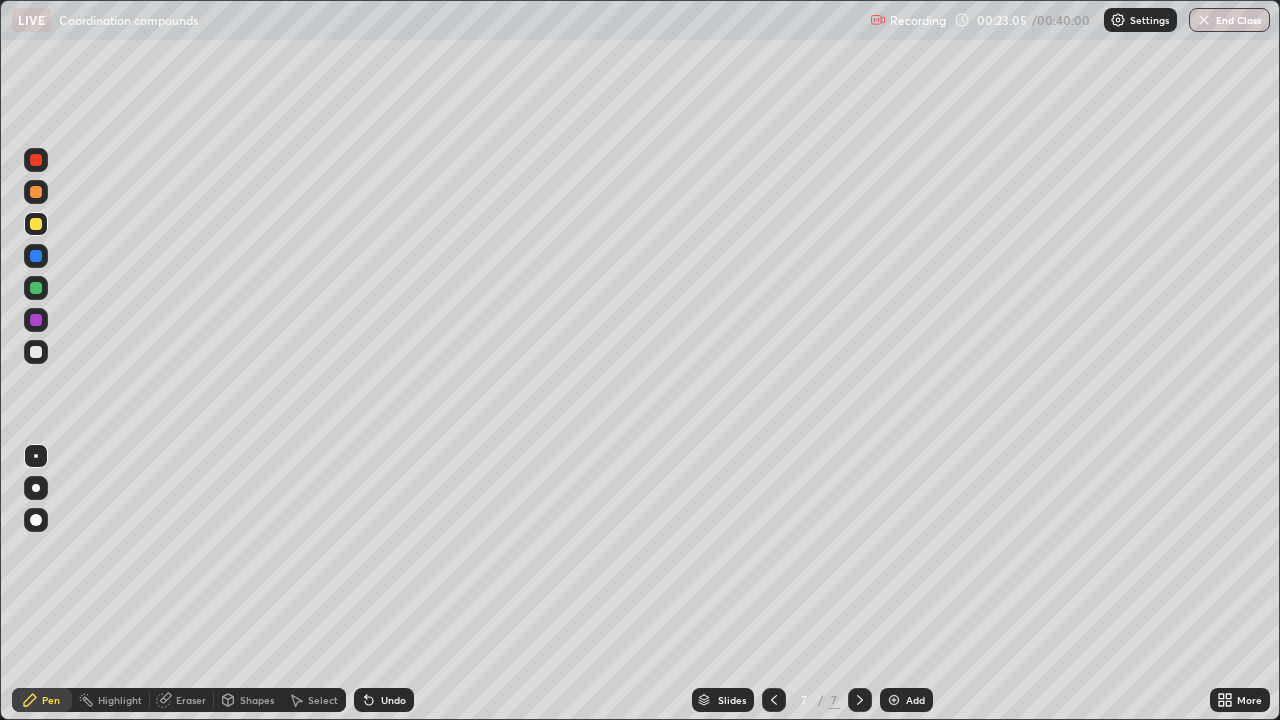 click at bounding box center [36, 288] 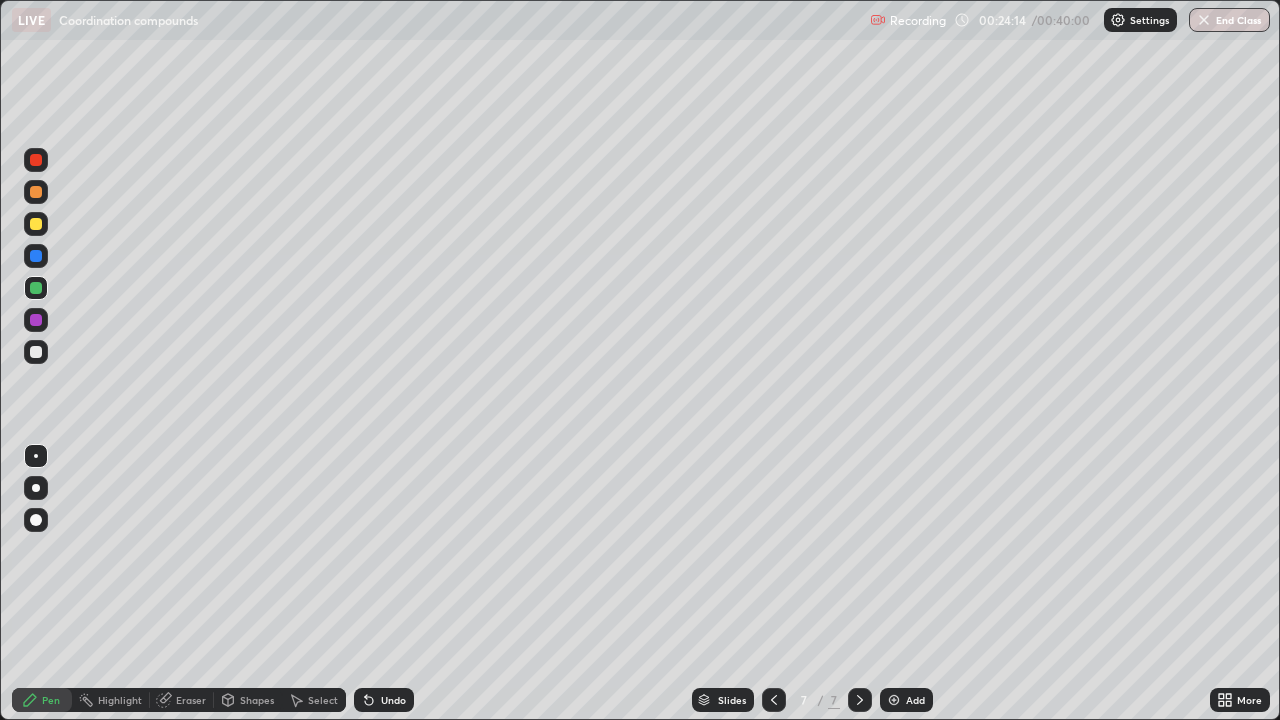 click at bounding box center [36, 352] 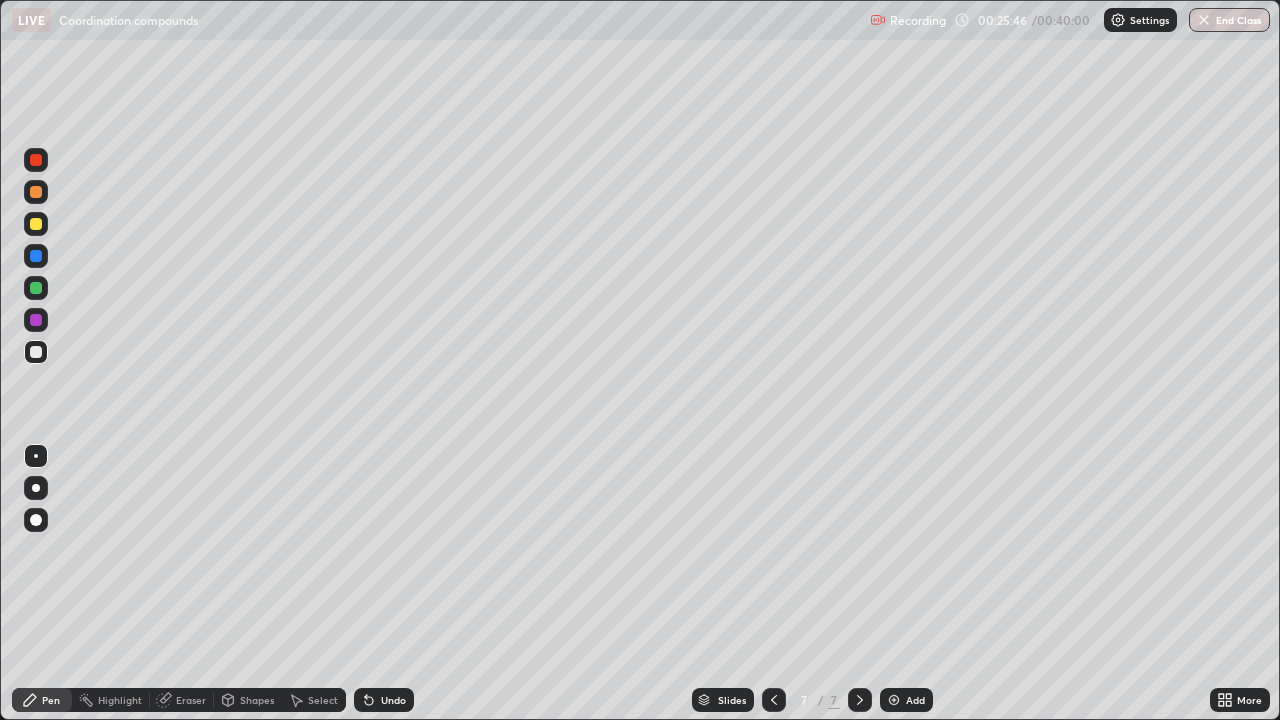 click at bounding box center [894, 700] 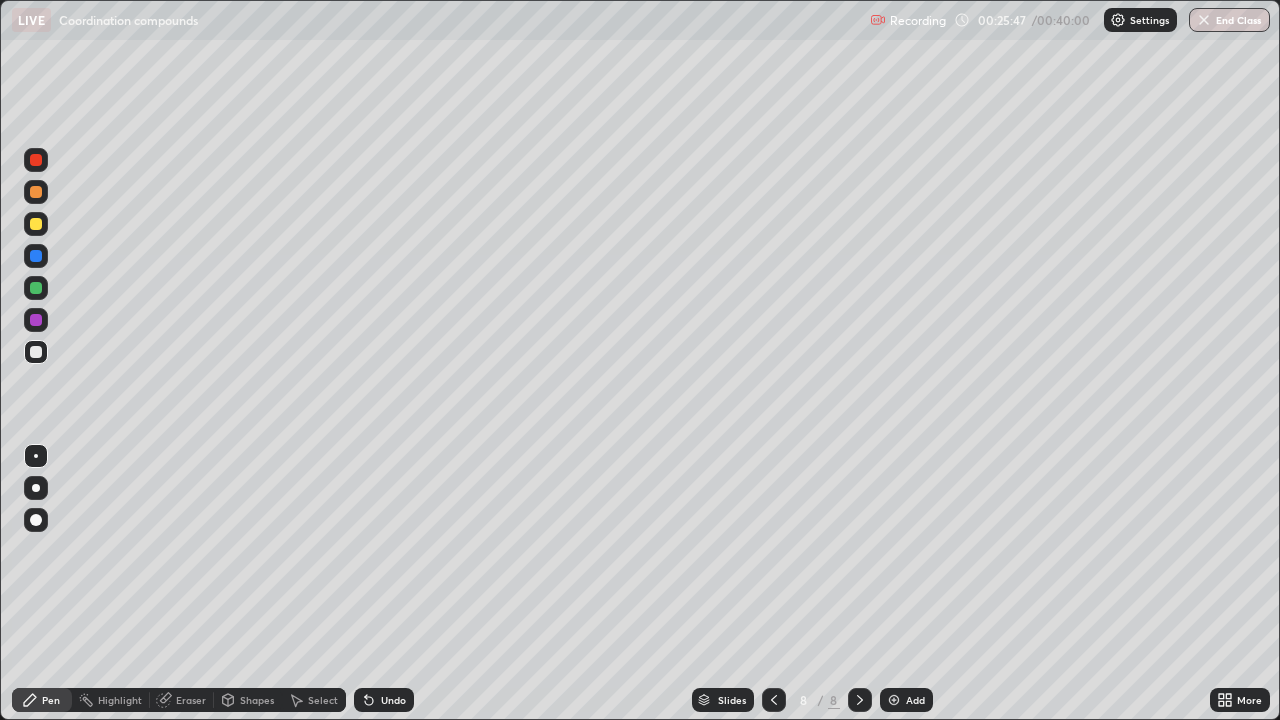 click at bounding box center [36, 288] 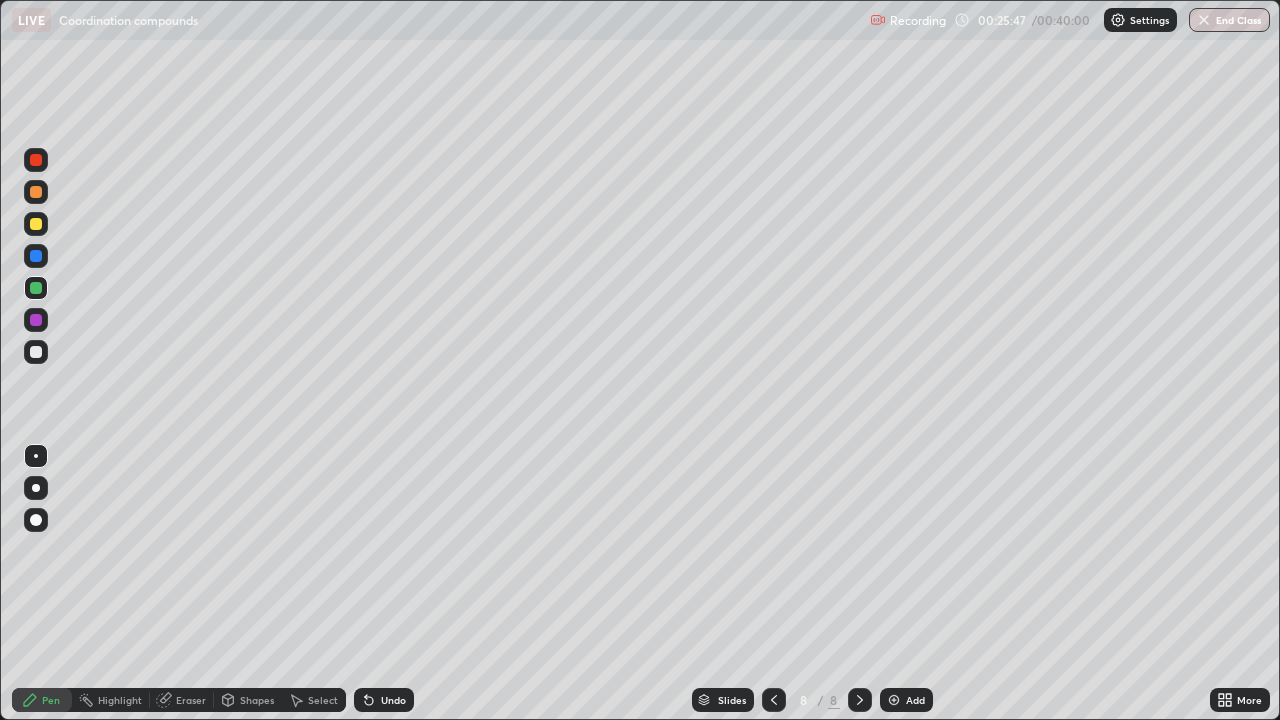 click at bounding box center [36, 288] 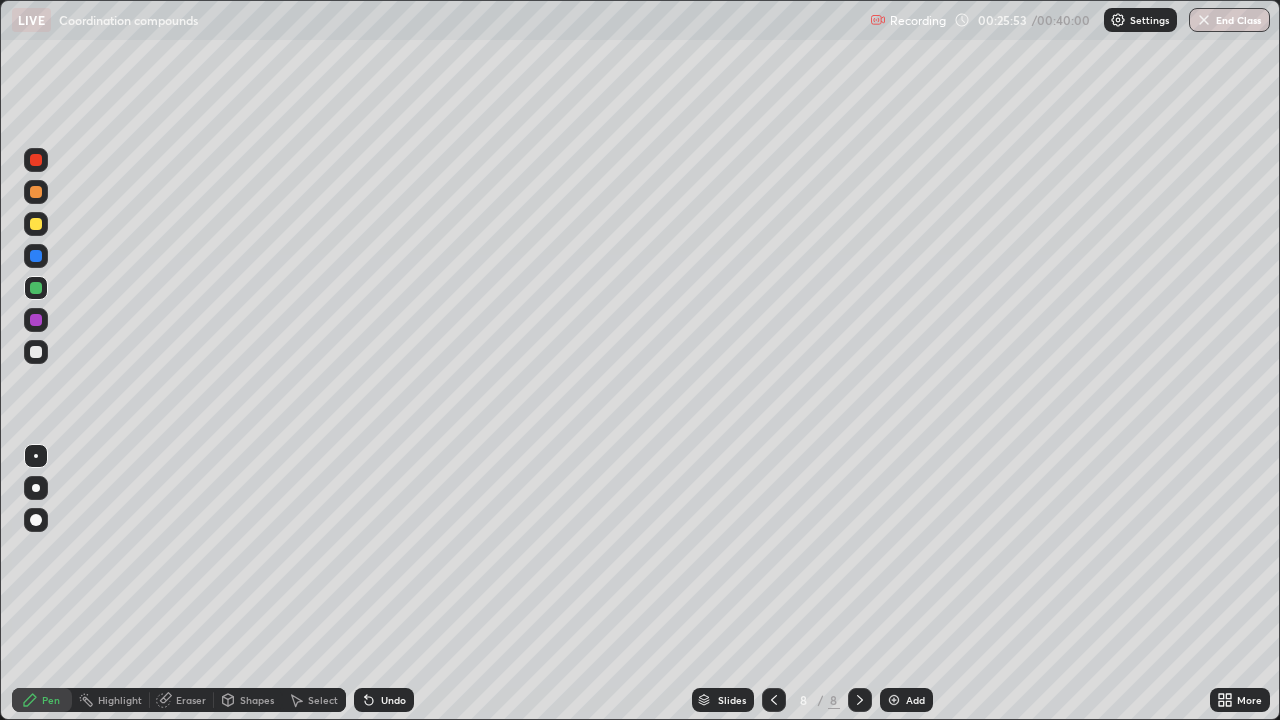 click at bounding box center [36, 352] 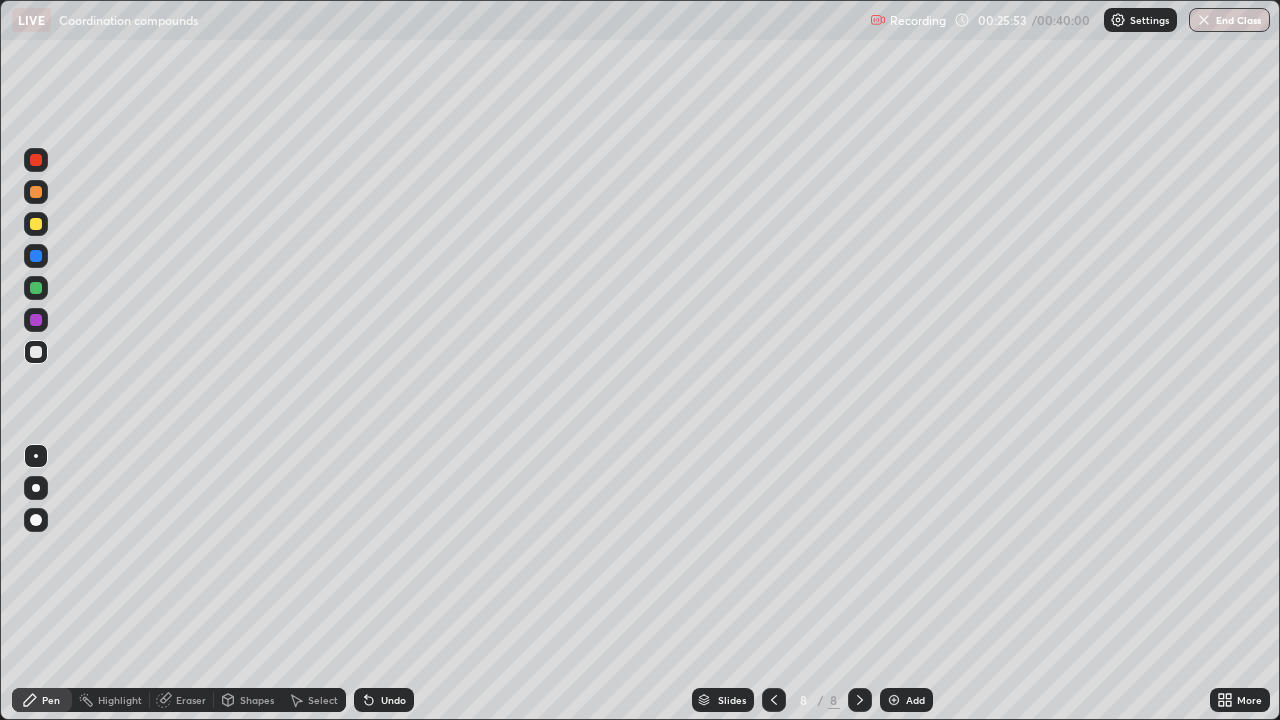 click at bounding box center [36, 352] 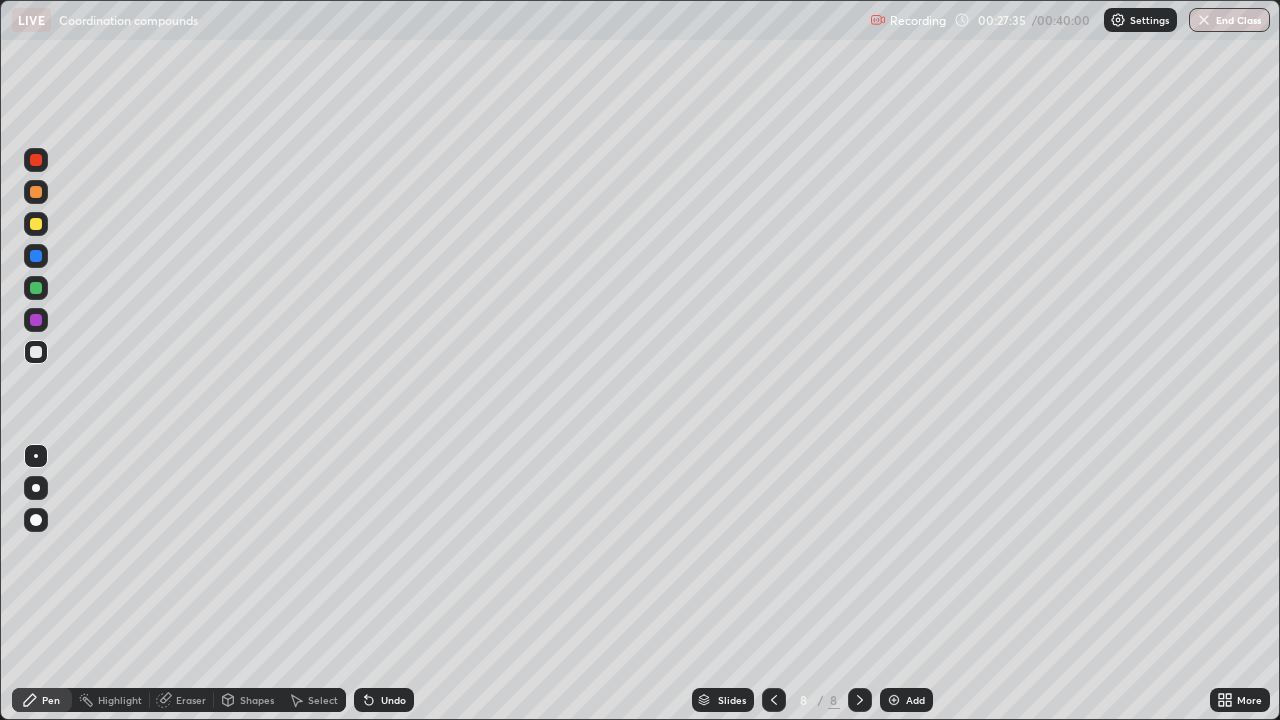 click 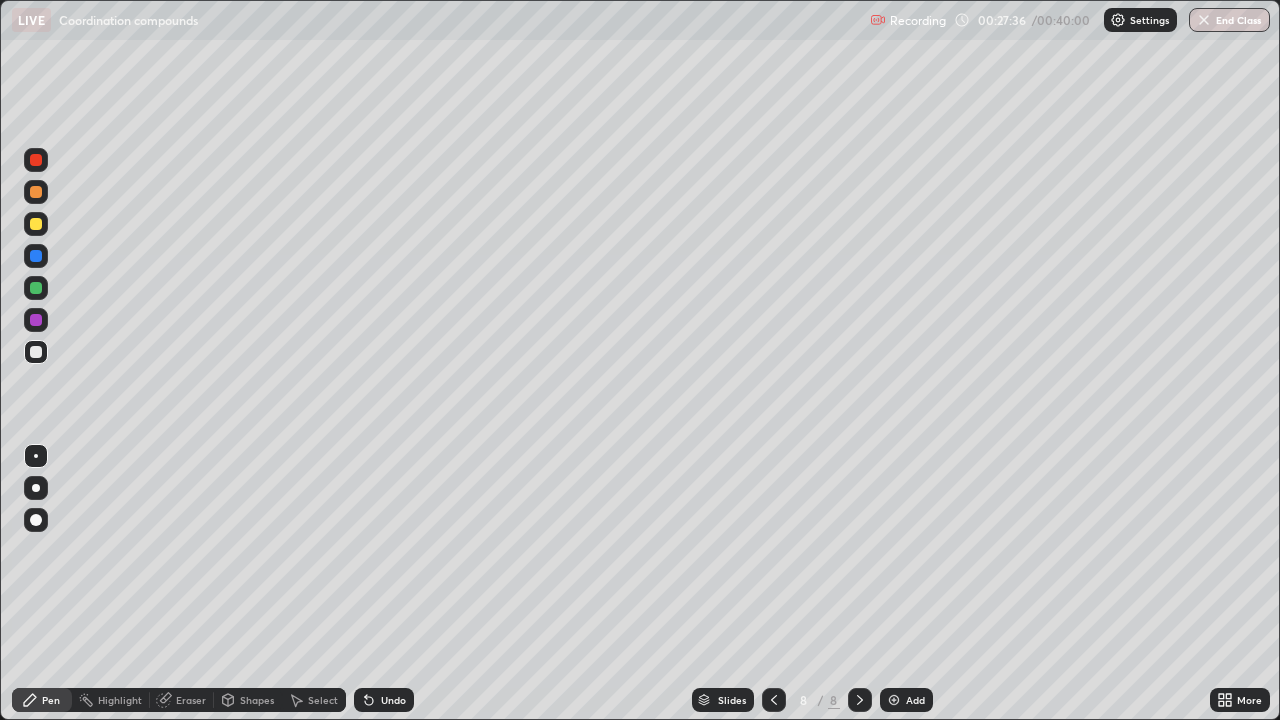 click 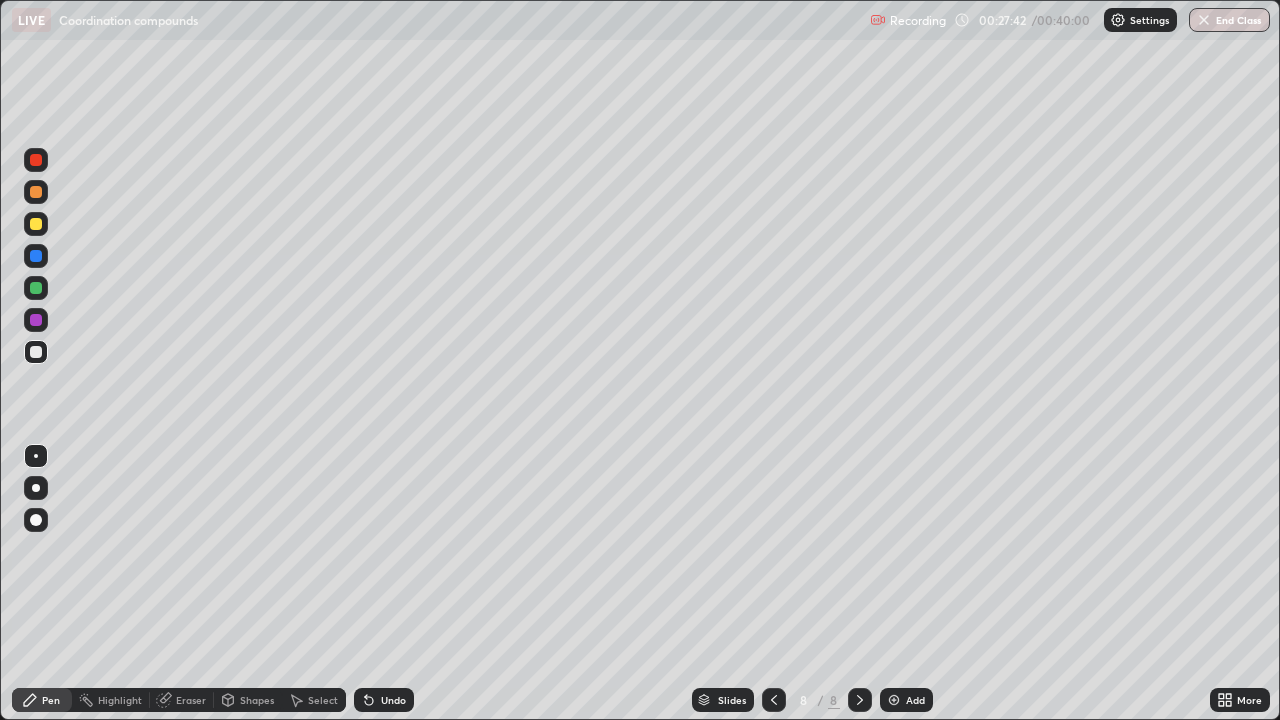 click 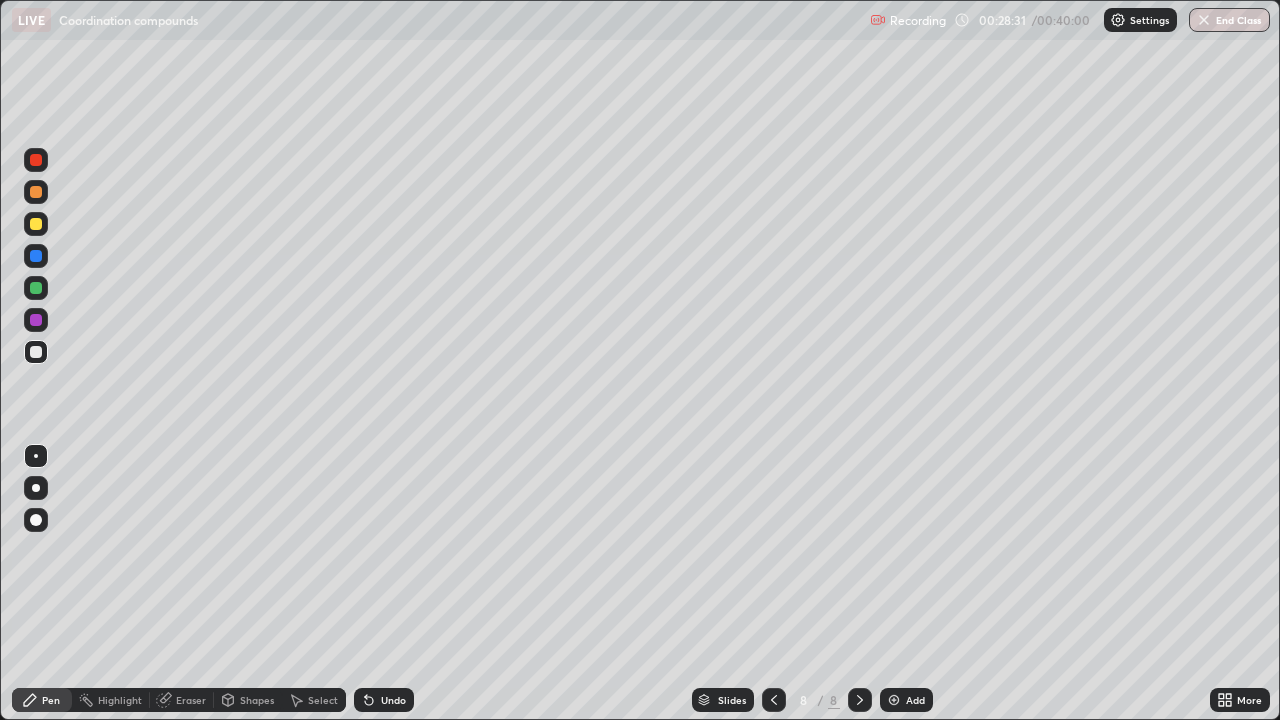 click 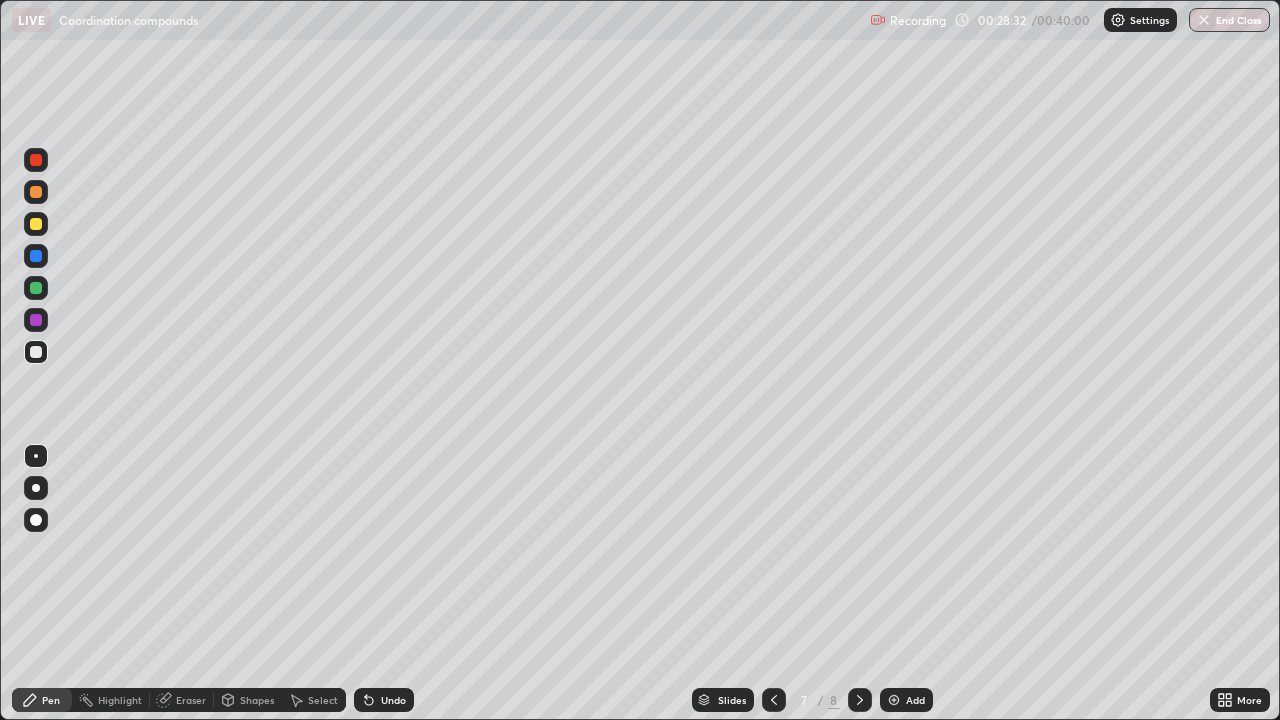 click 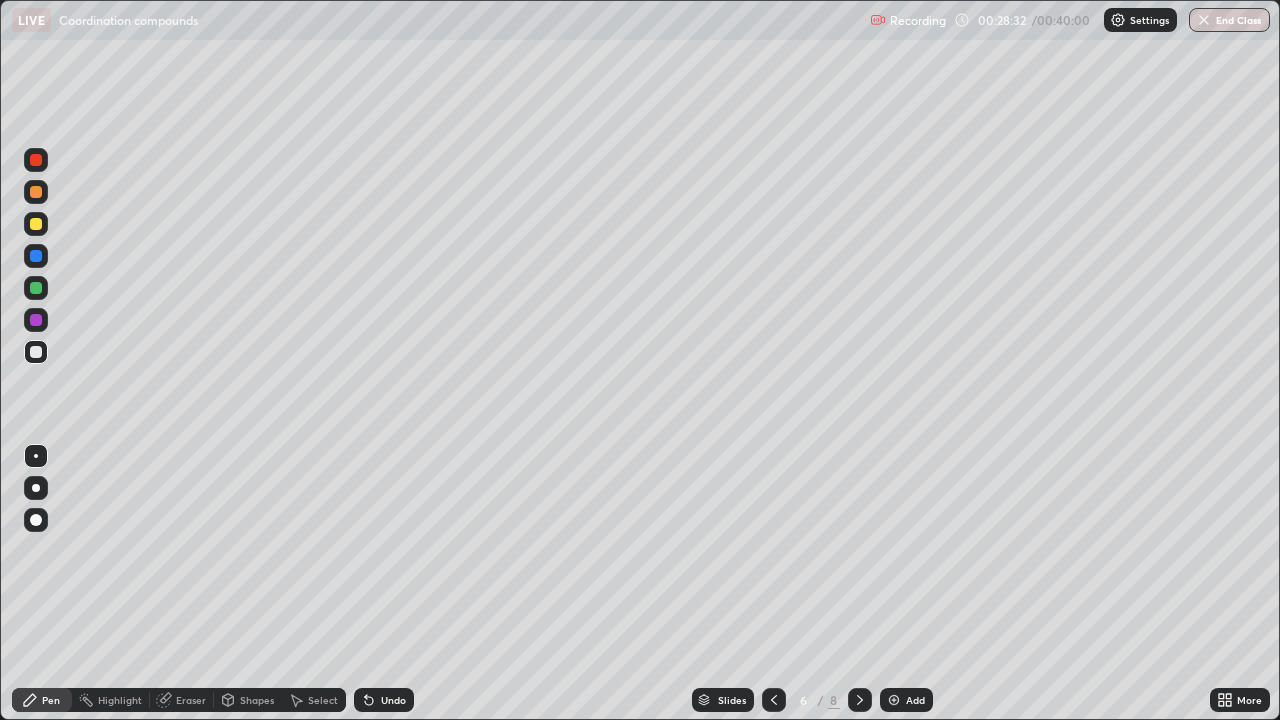 click 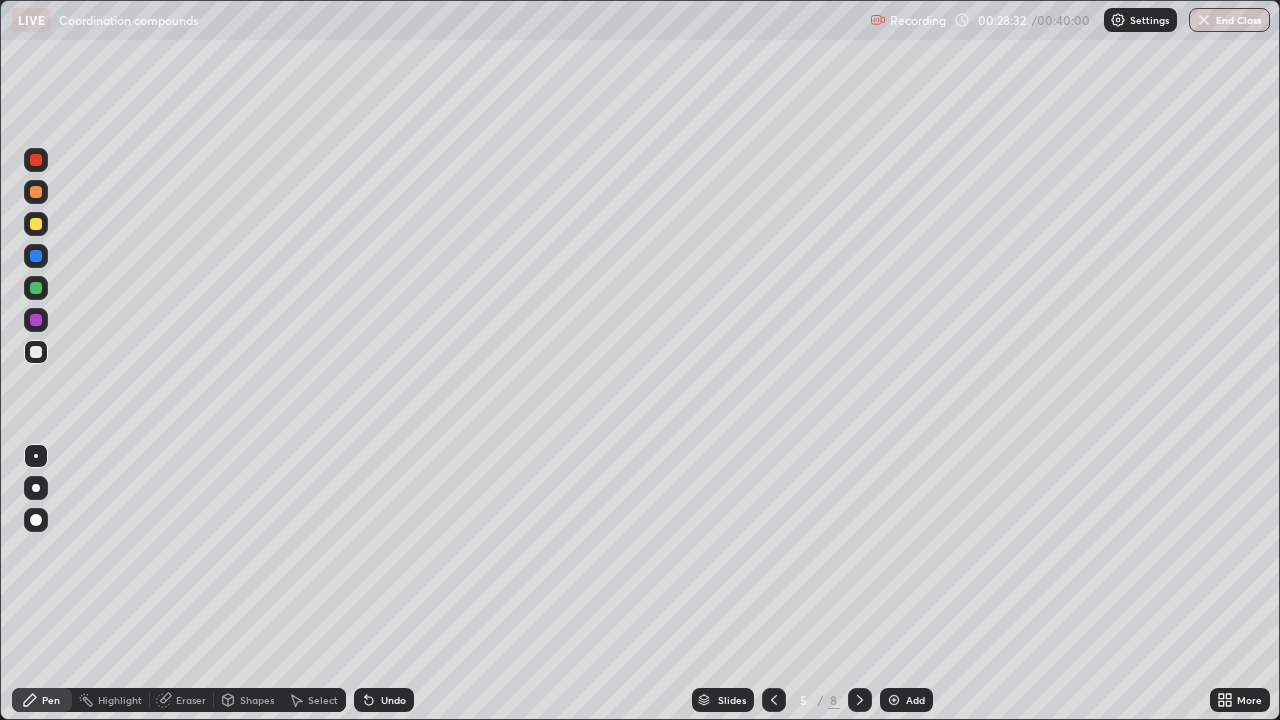 click at bounding box center (774, 700) 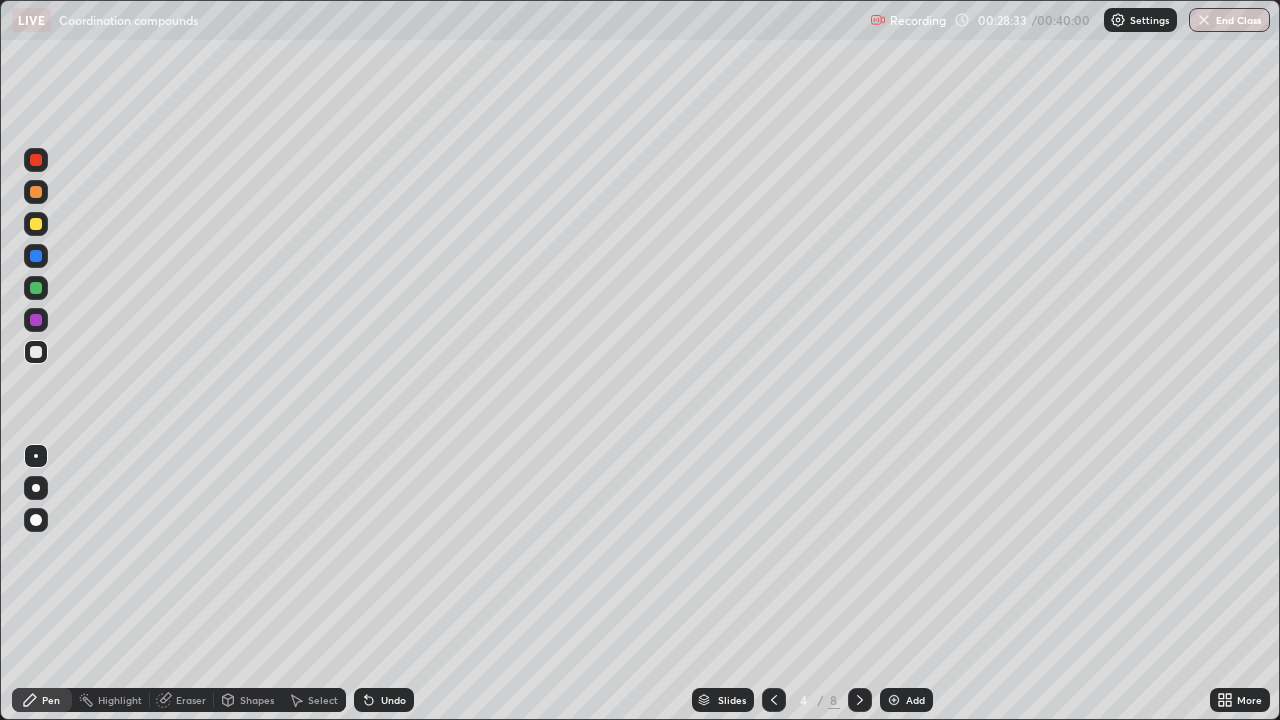 click 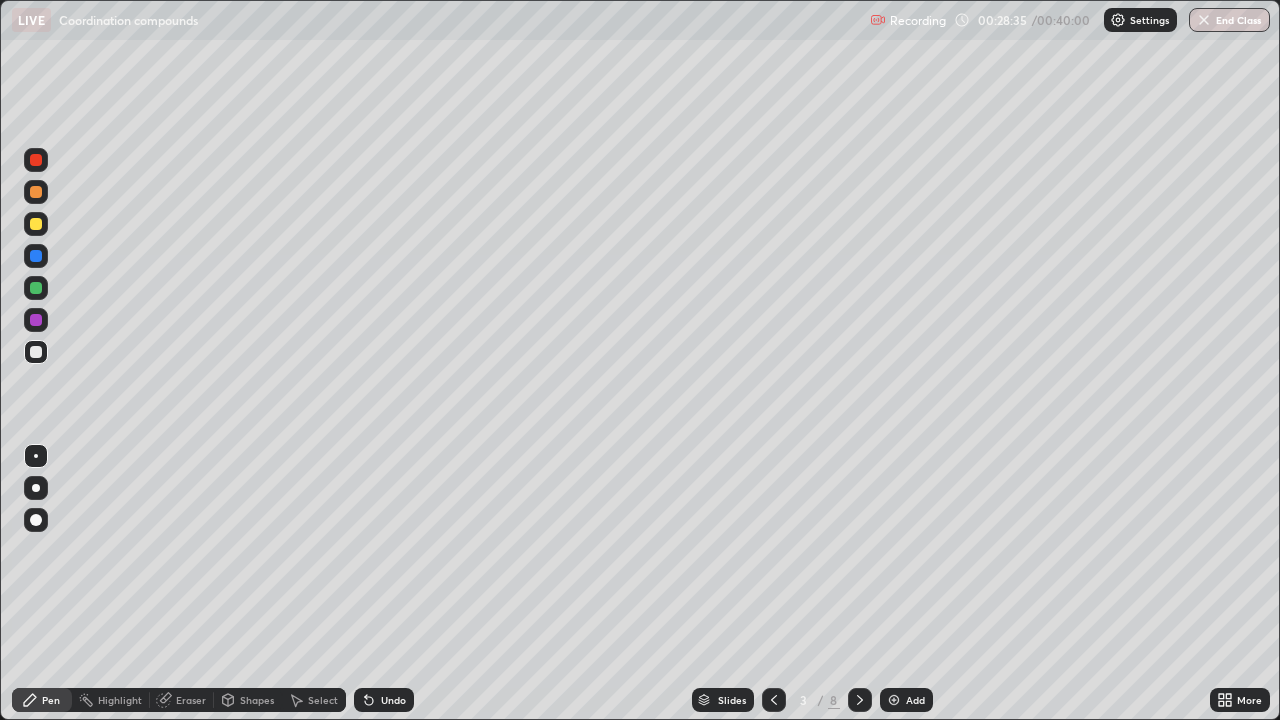 click 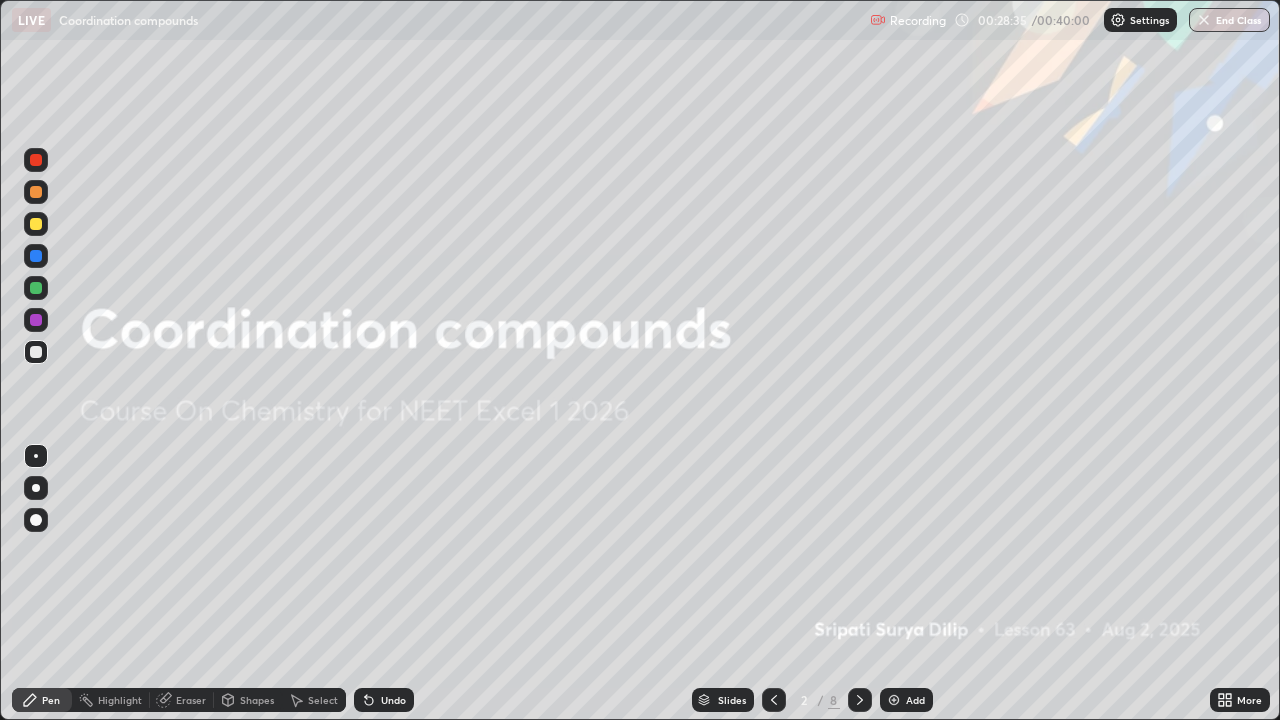 click 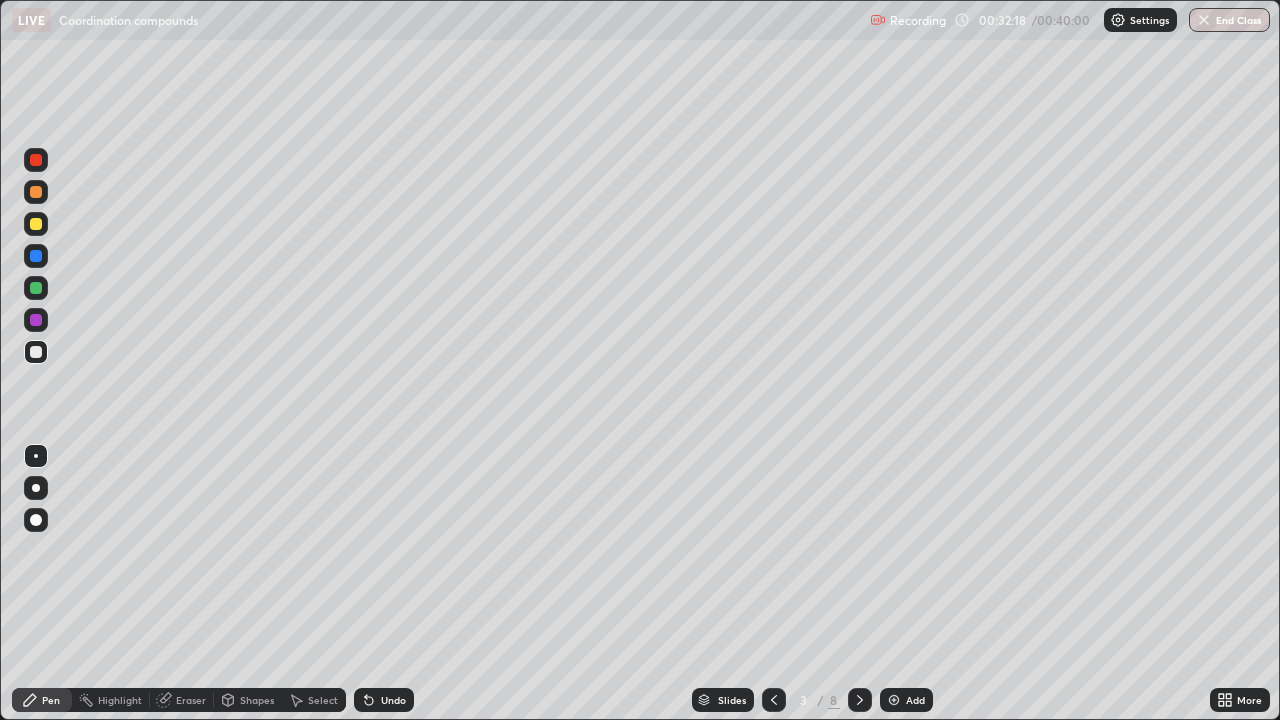 click 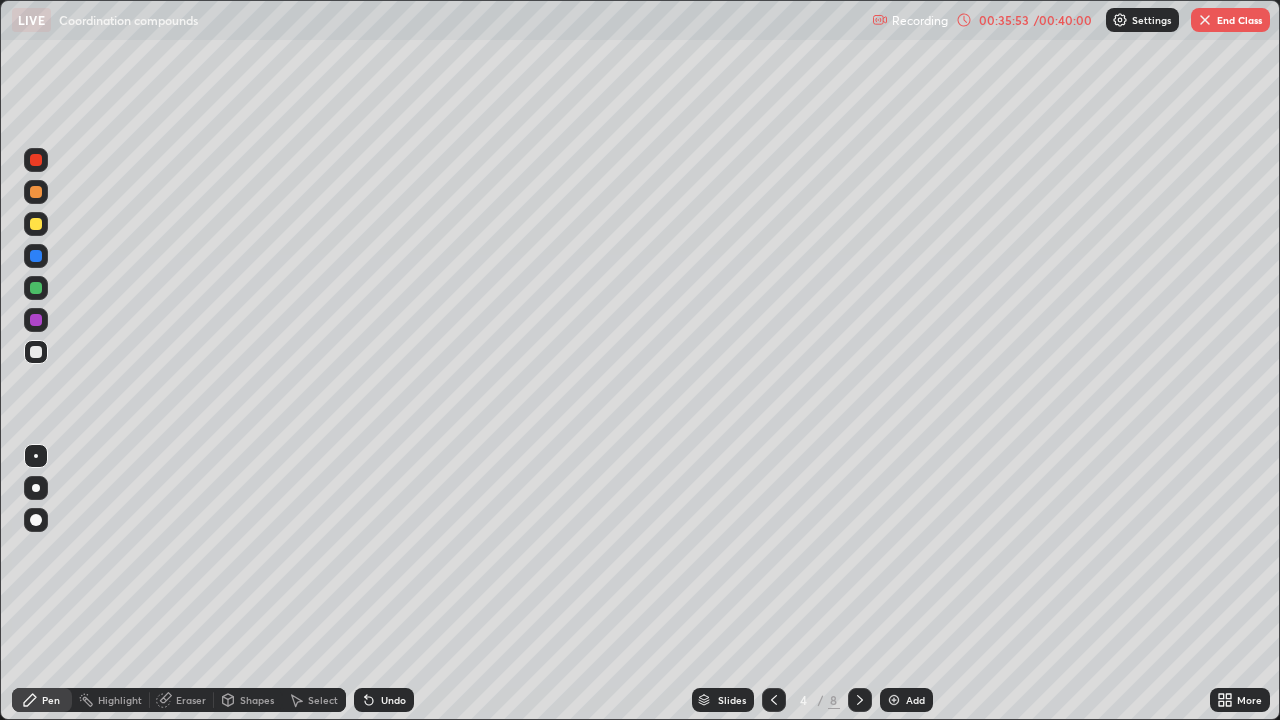 click 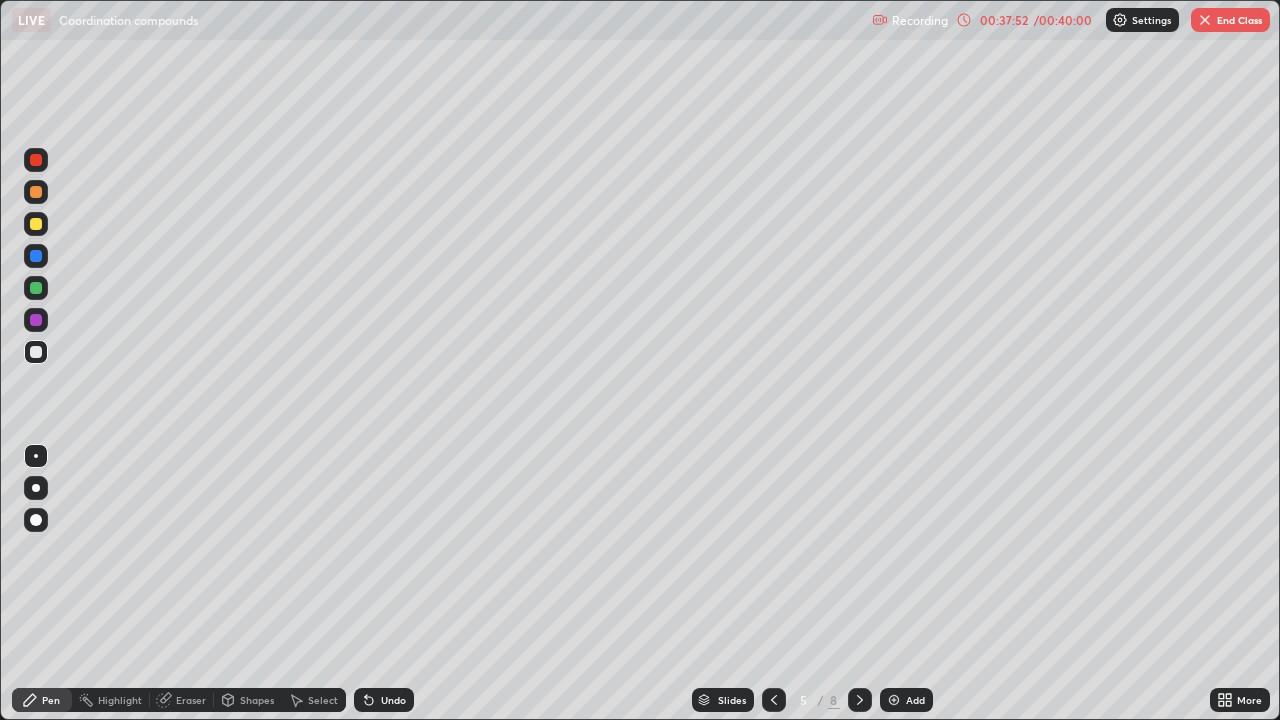 click 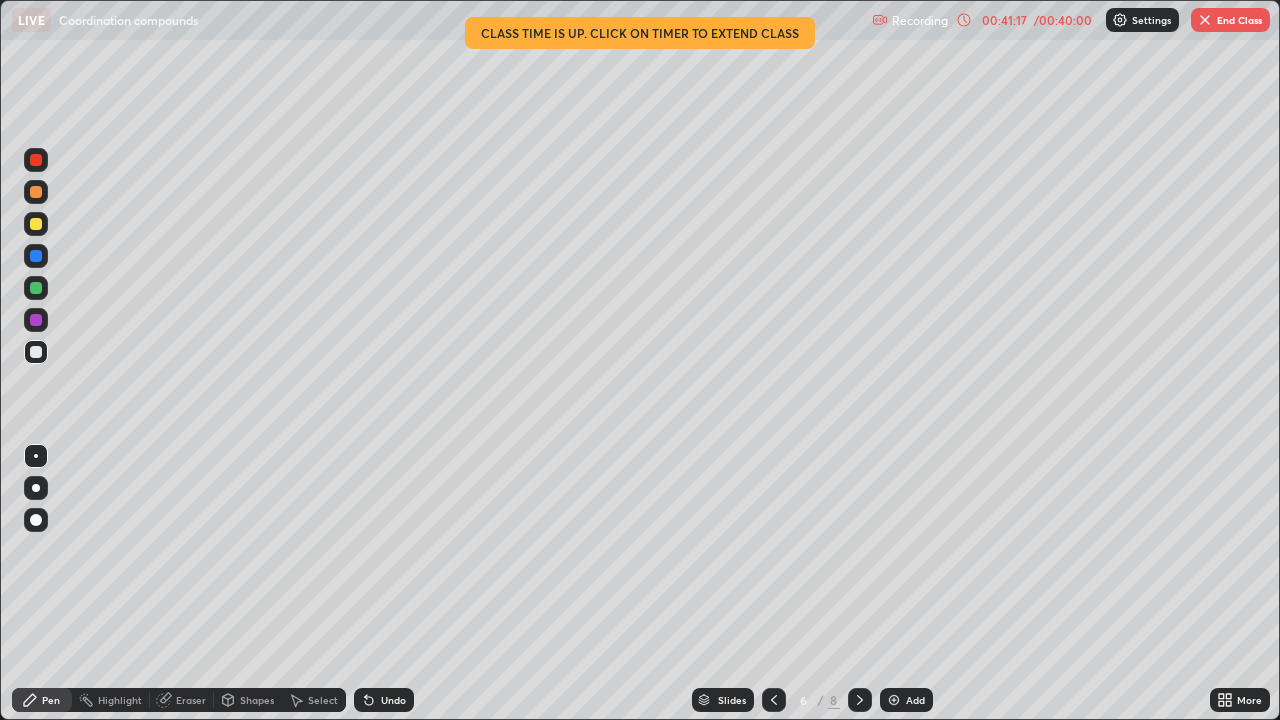 click 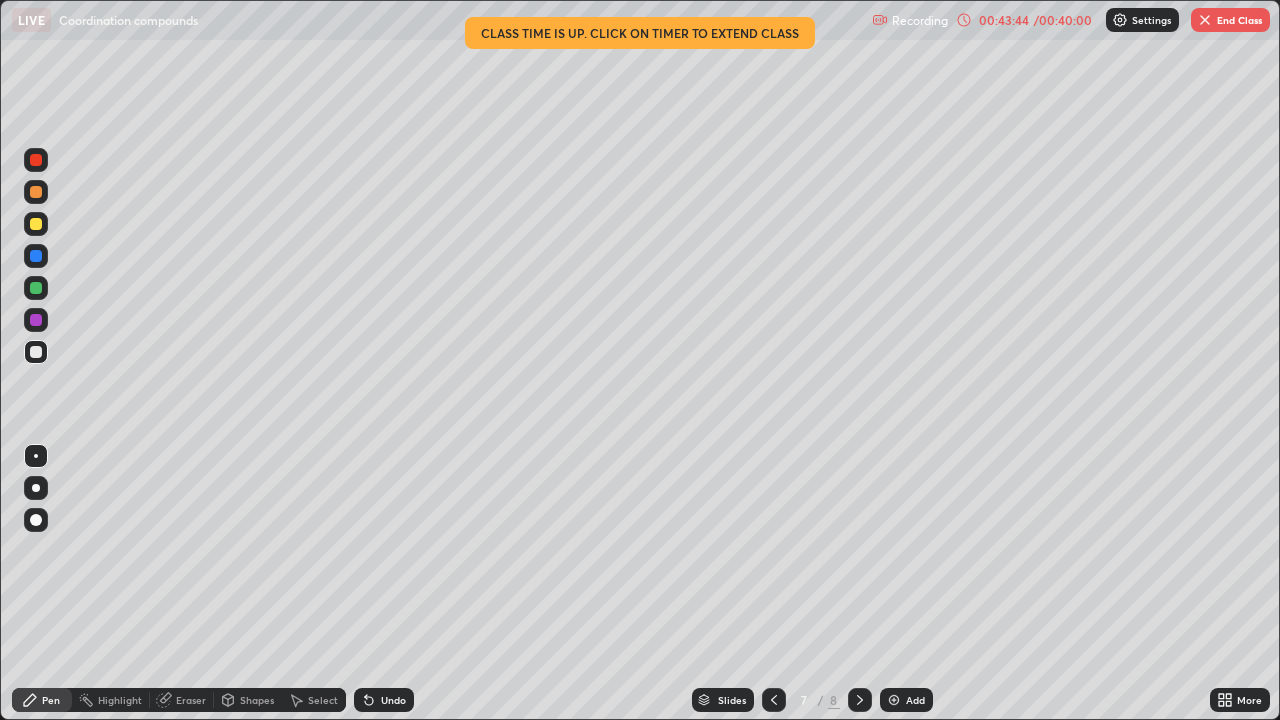 click 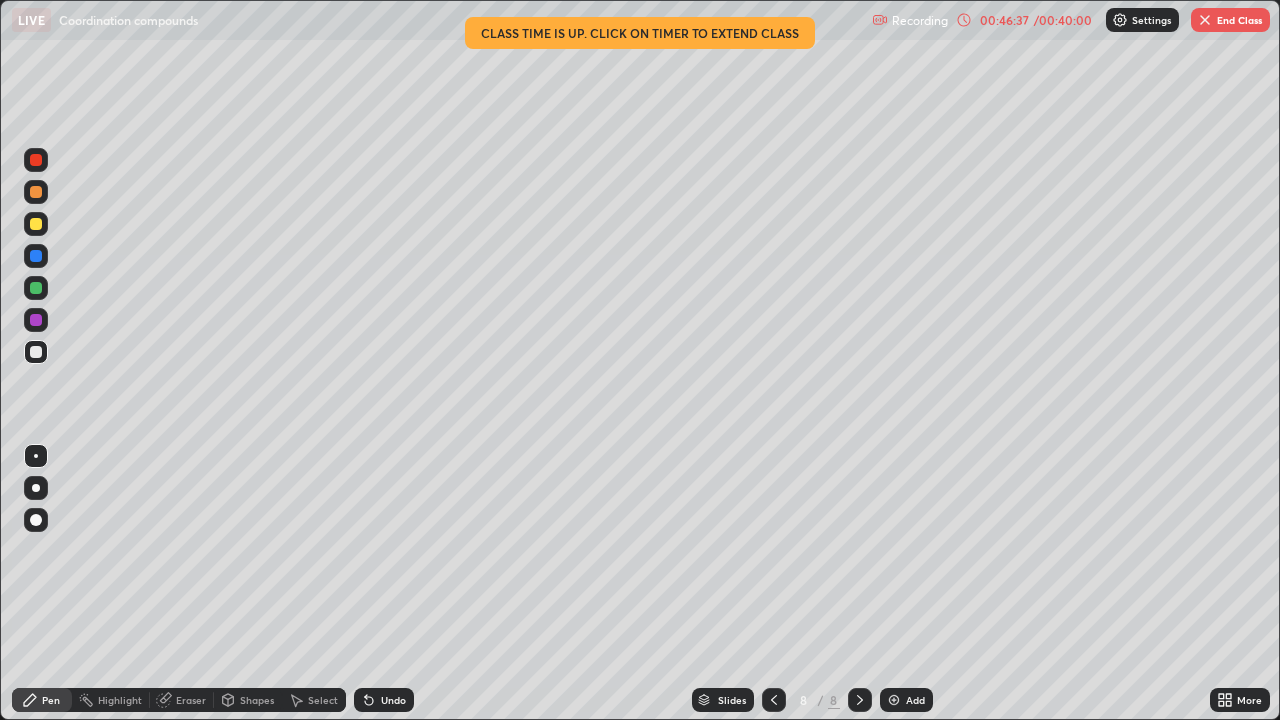 click on "End Class" at bounding box center (1230, 20) 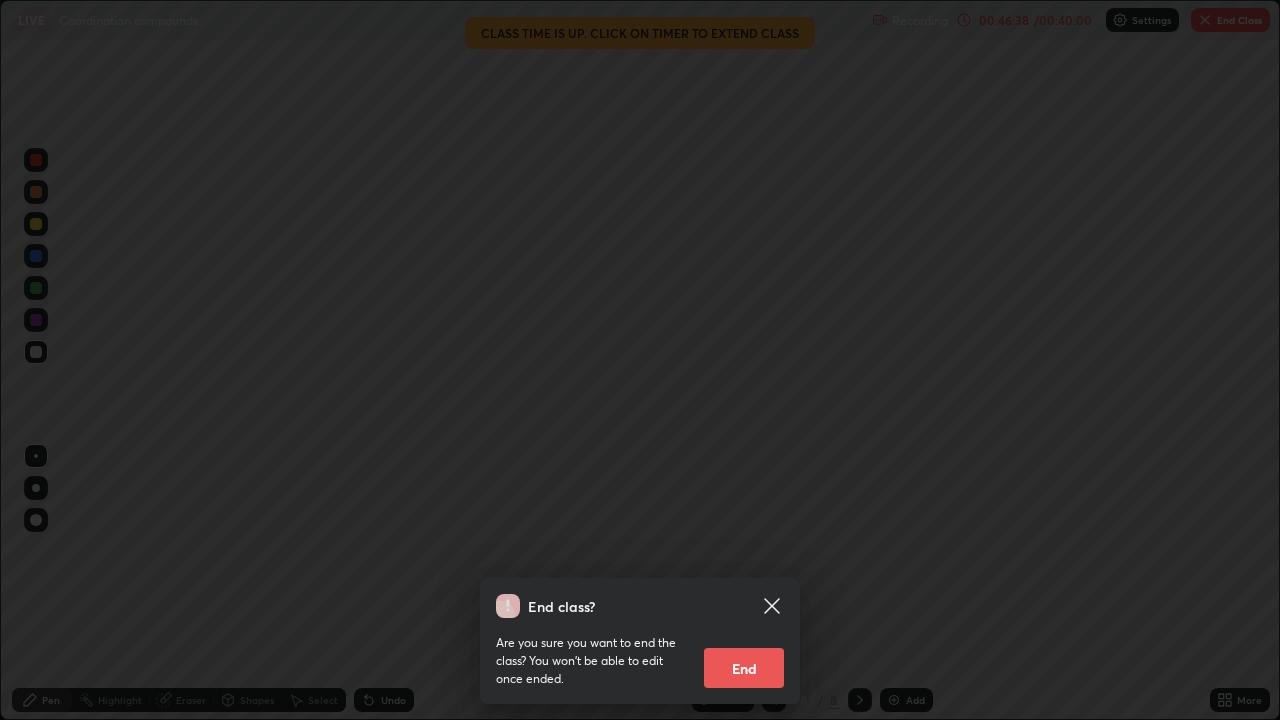 click on "End" at bounding box center [744, 668] 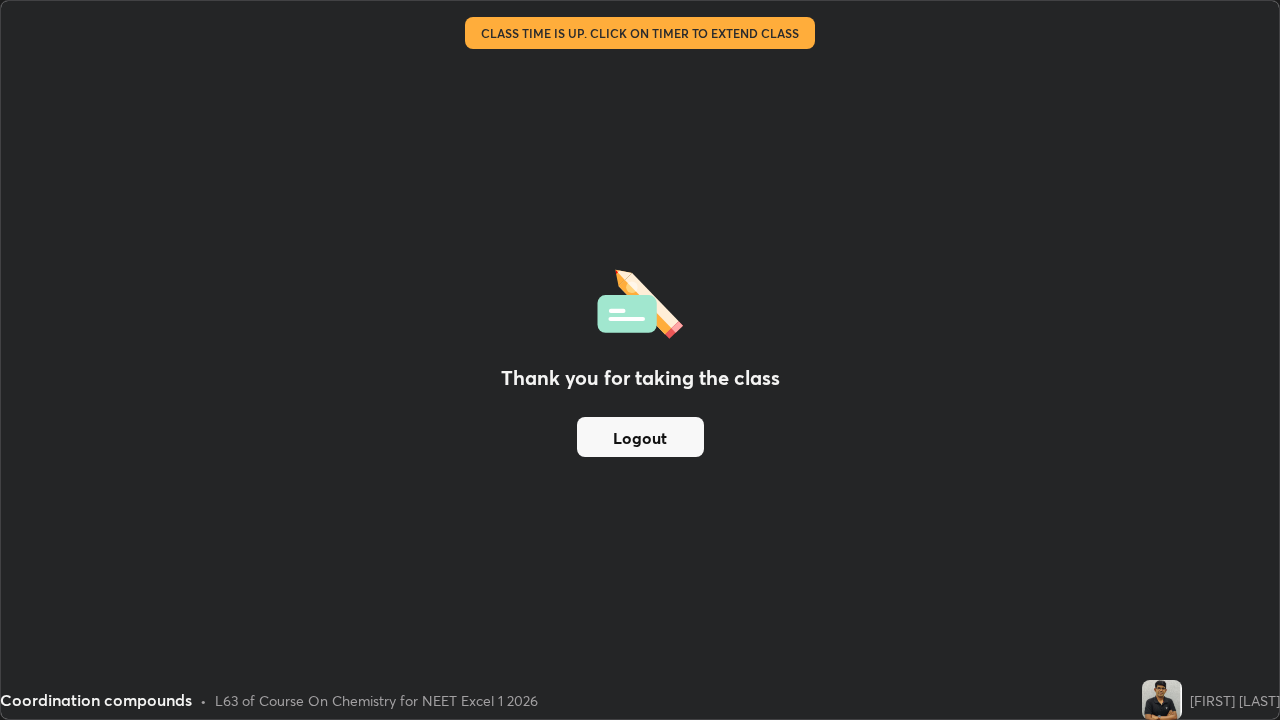 click on "Thank you for taking the class Logout" at bounding box center (640, 360) 